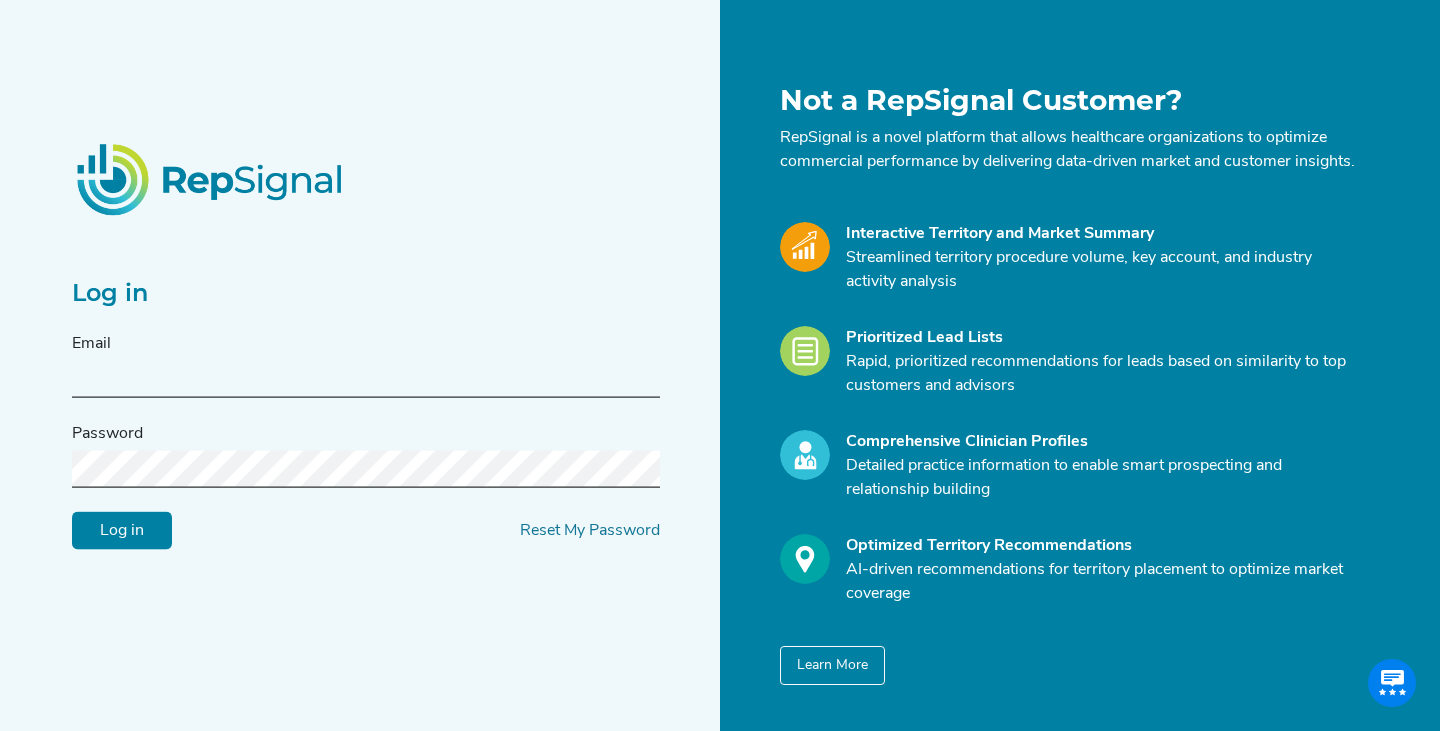 scroll, scrollTop: 0, scrollLeft: 0, axis: both 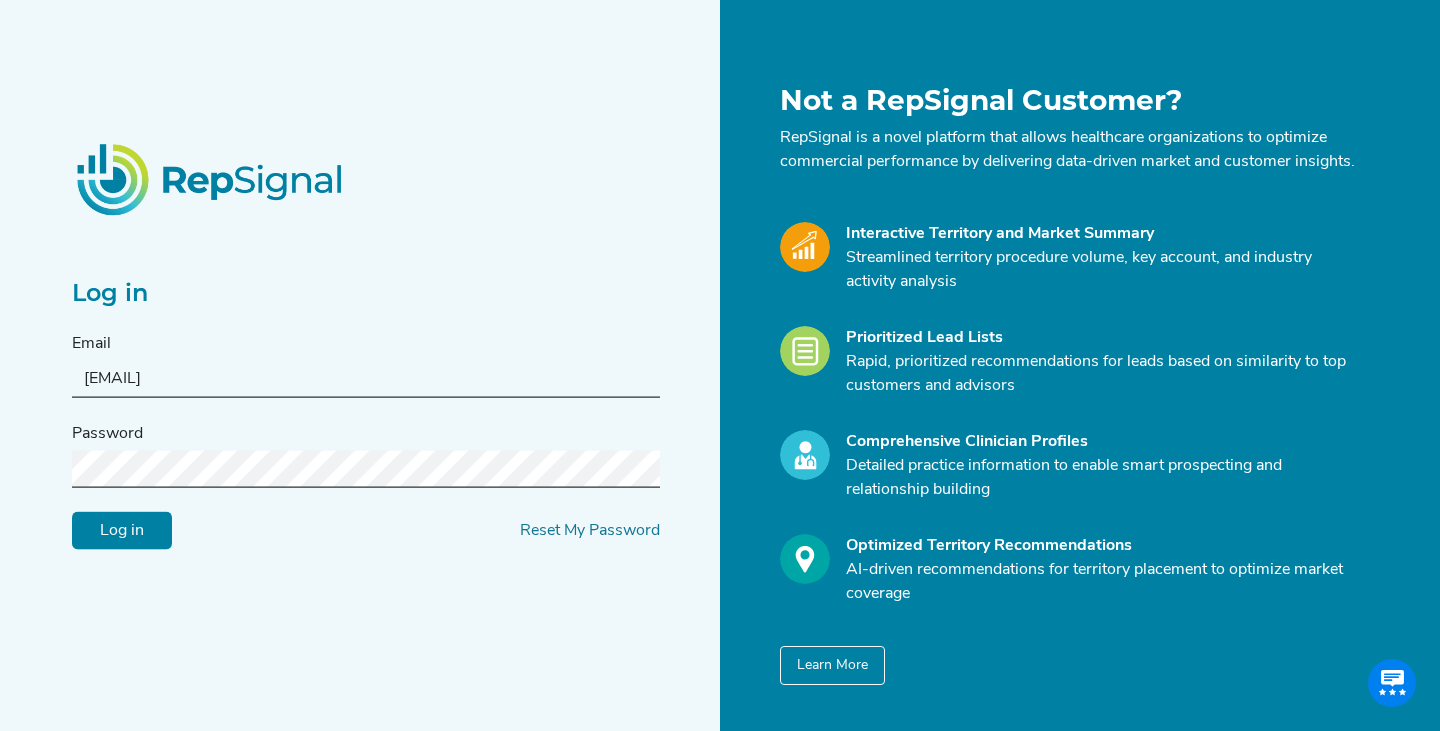click on "Log in" at bounding box center [122, 531] 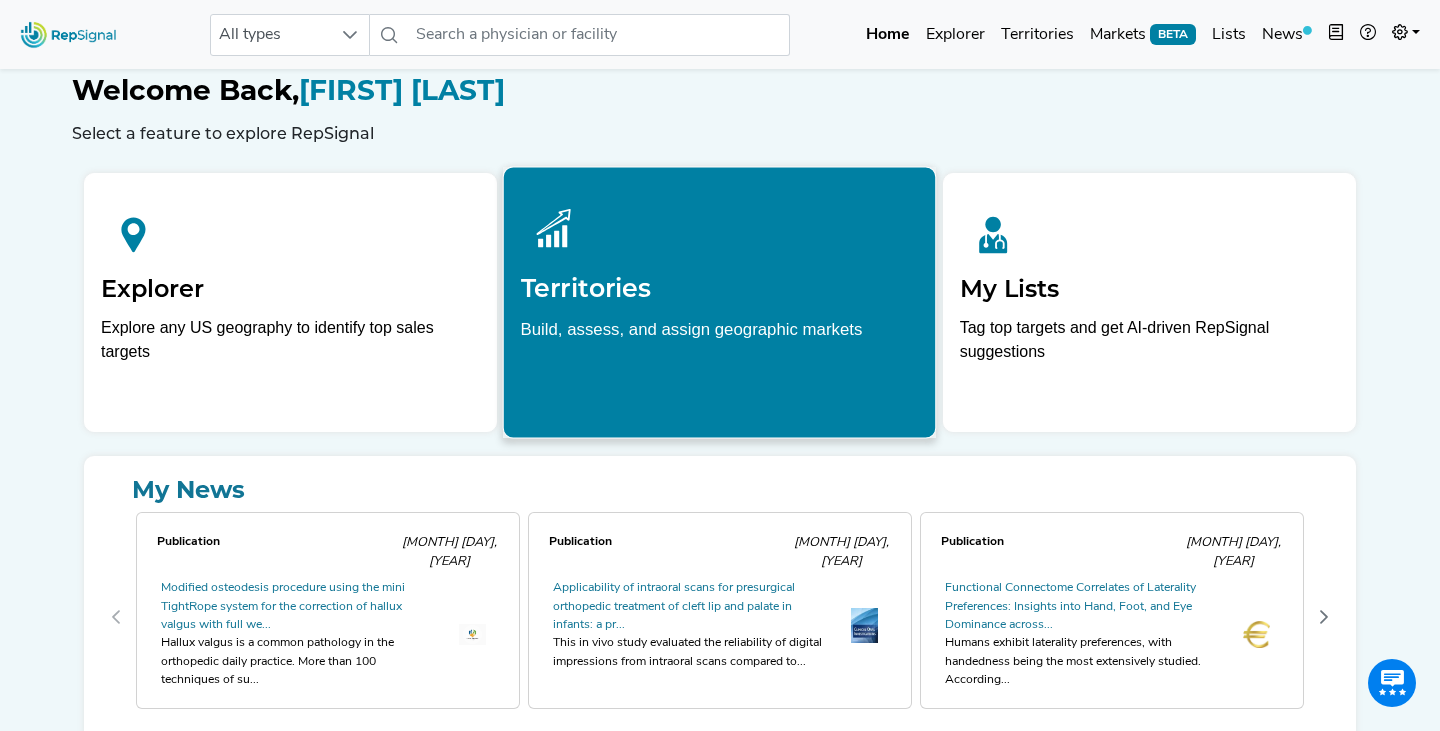 scroll, scrollTop: 0, scrollLeft: 0, axis: both 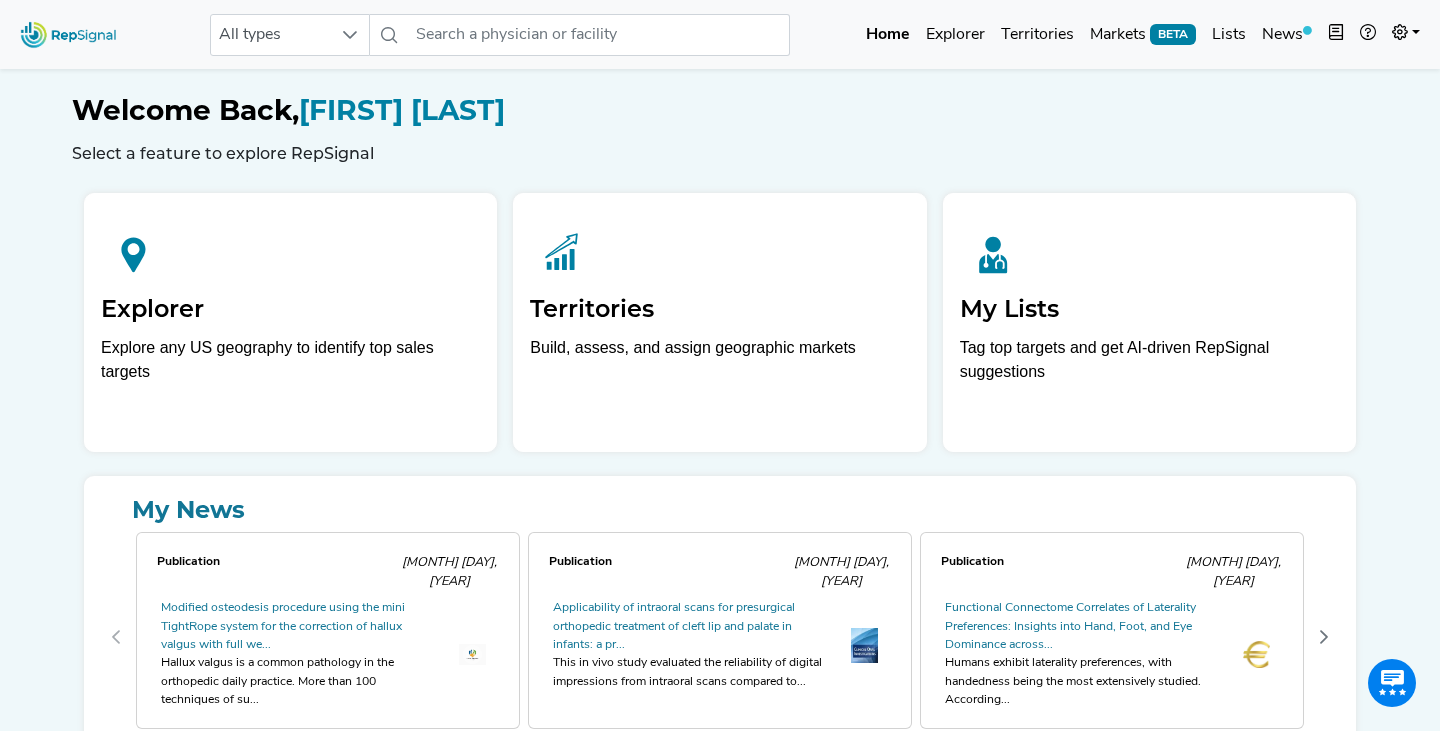 click on "Welcome Back,  [FIRST] [LAST]" 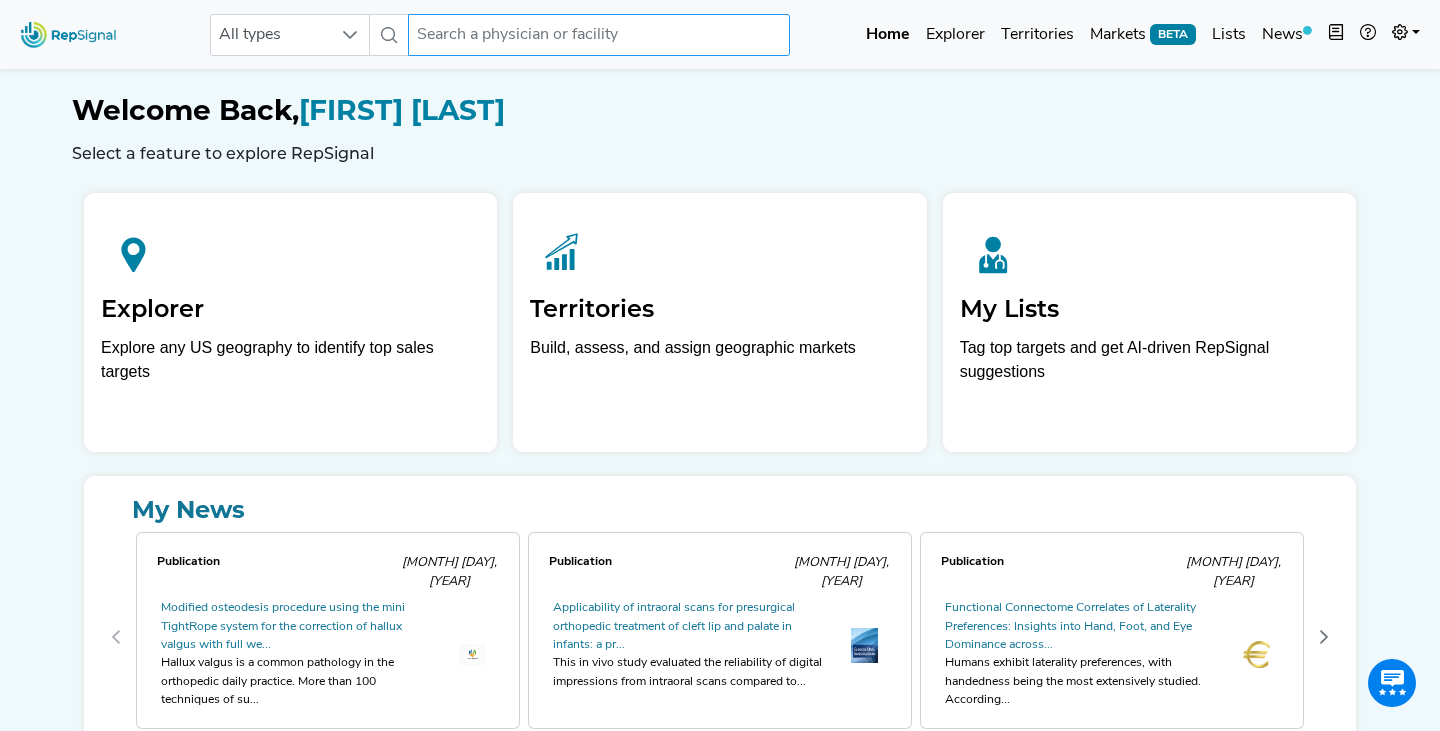 click at bounding box center [599, 35] 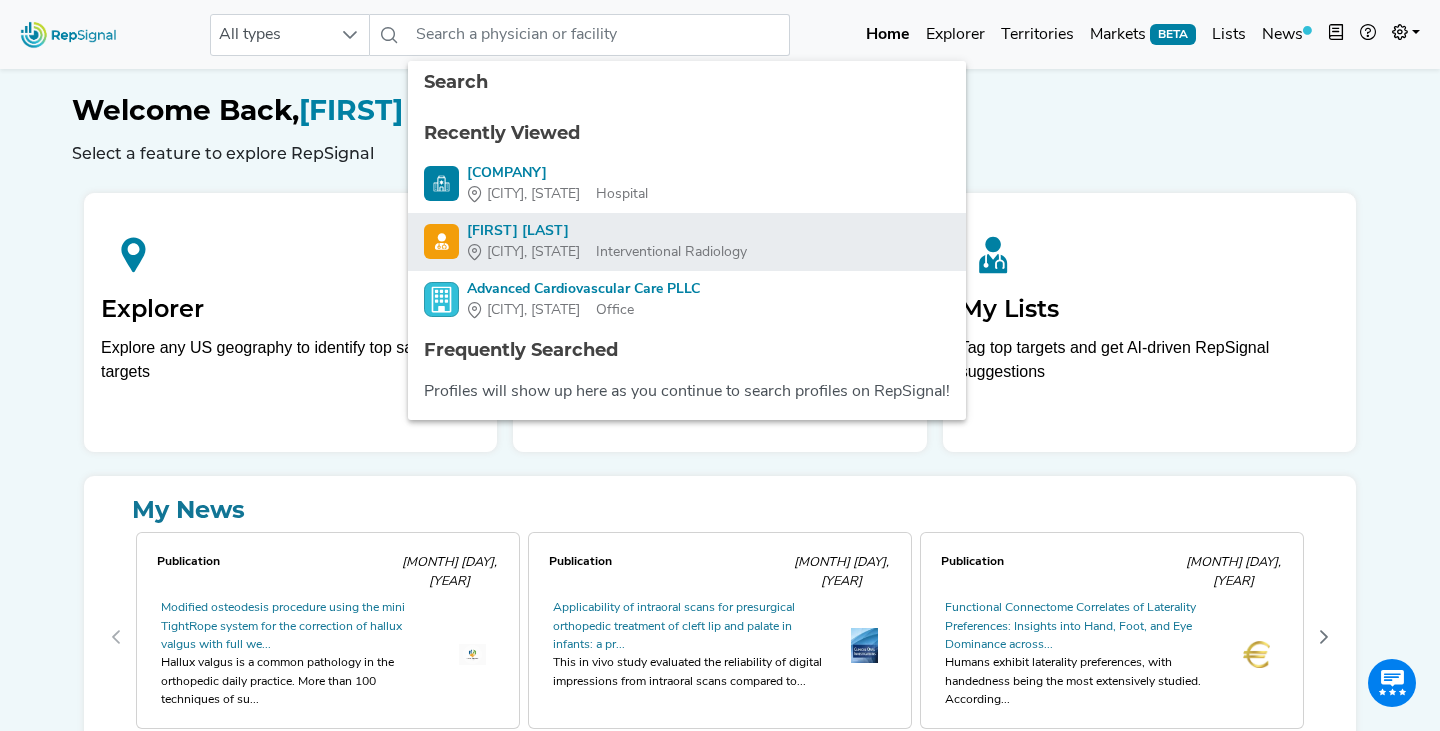 click on "[FIRST] [LAST]" at bounding box center (607, 231) 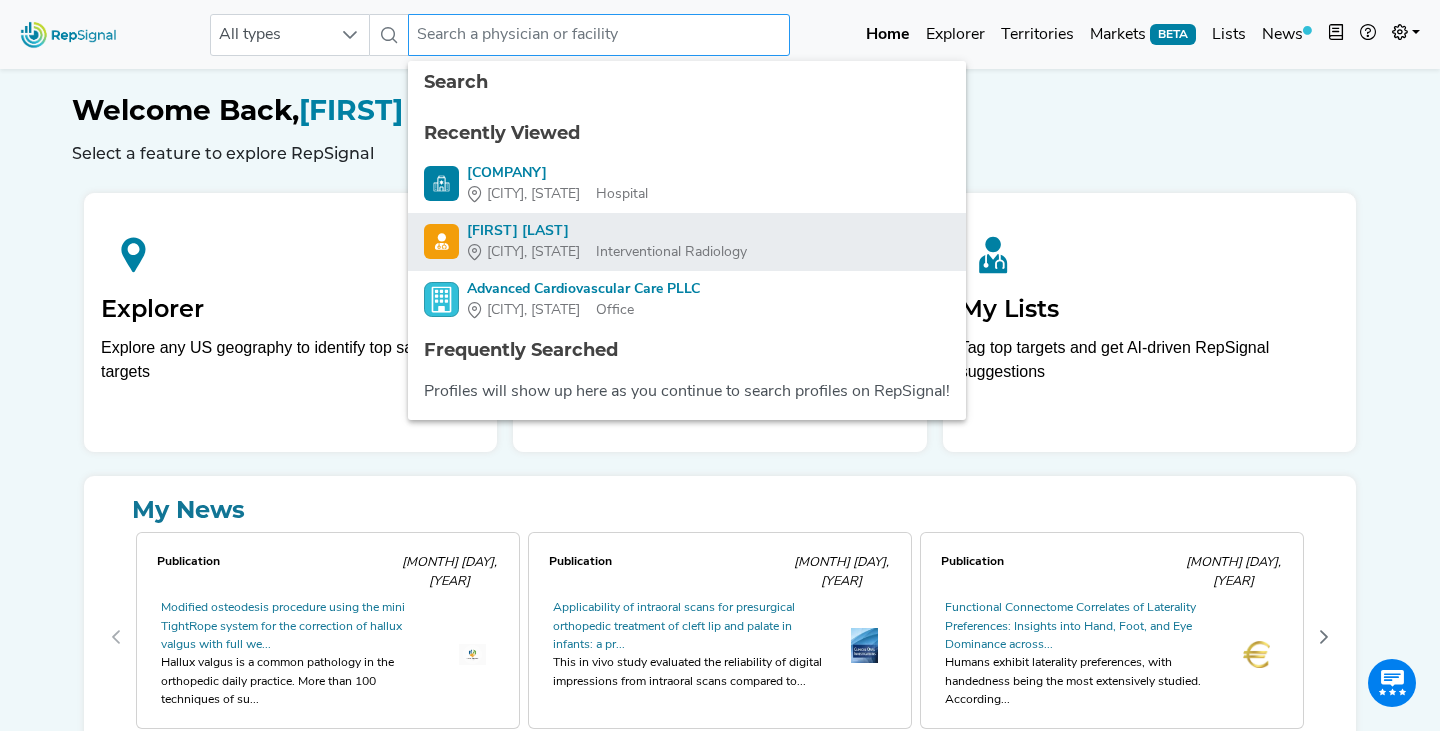 type on "[FIRST] [LAST]" 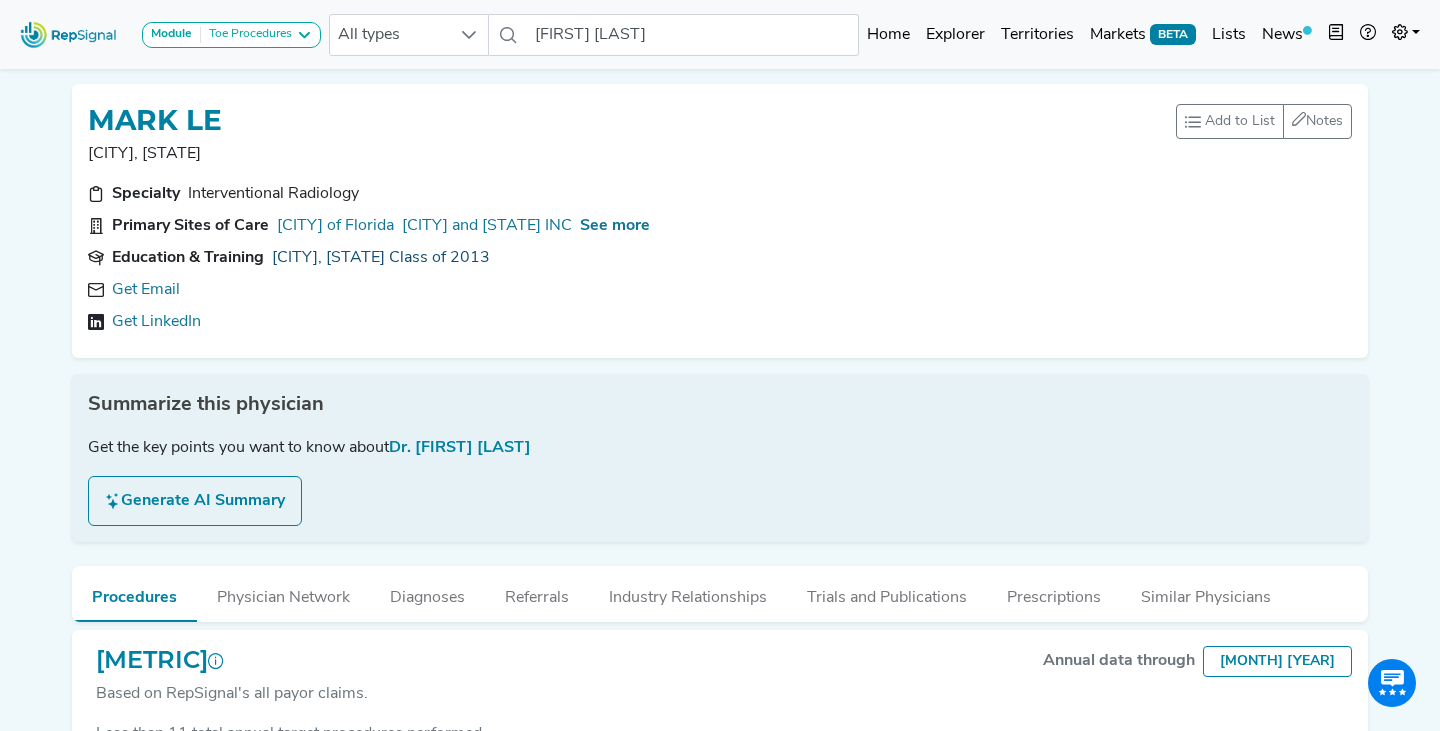 click on "[CITY], [STATE] Class of 2013" at bounding box center [381, 258] 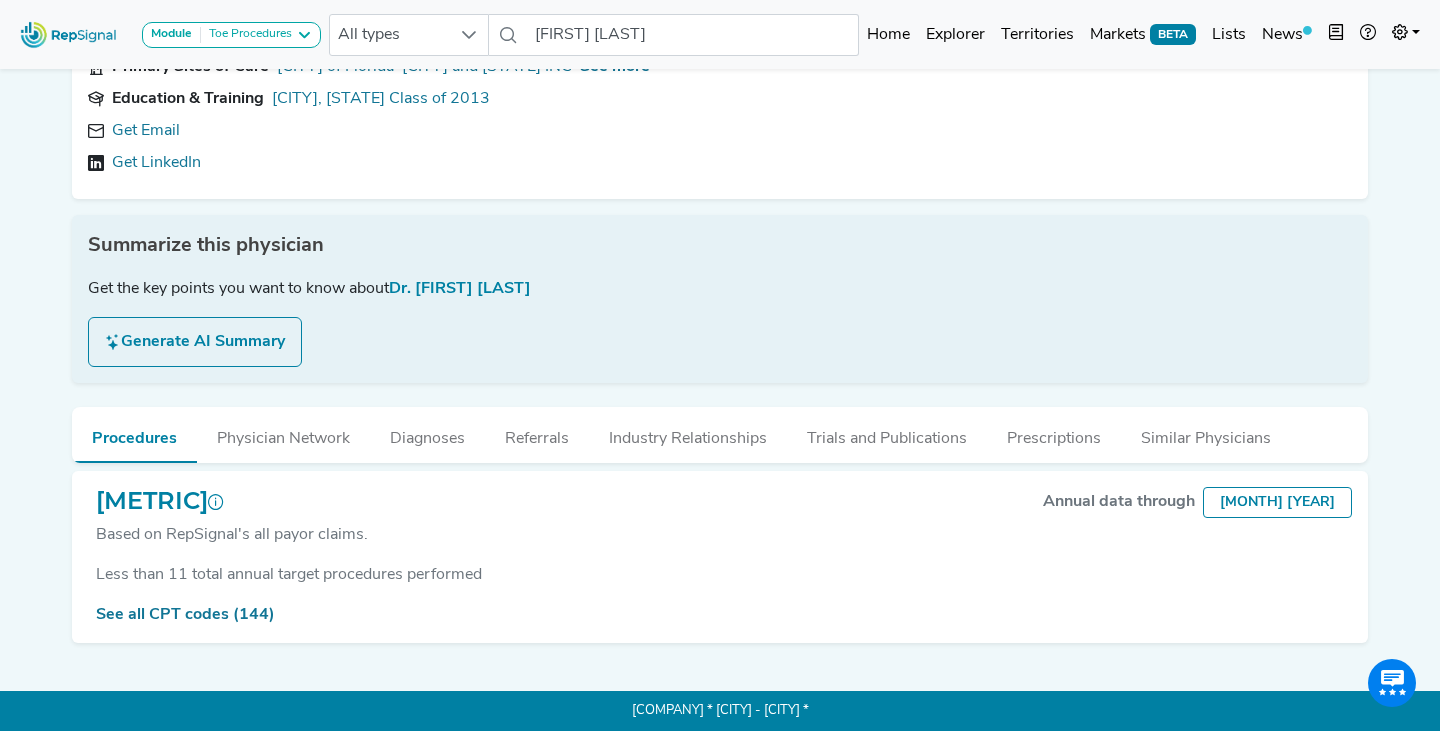 scroll, scrollTop: 0, scrollLeft: 0, axis: both 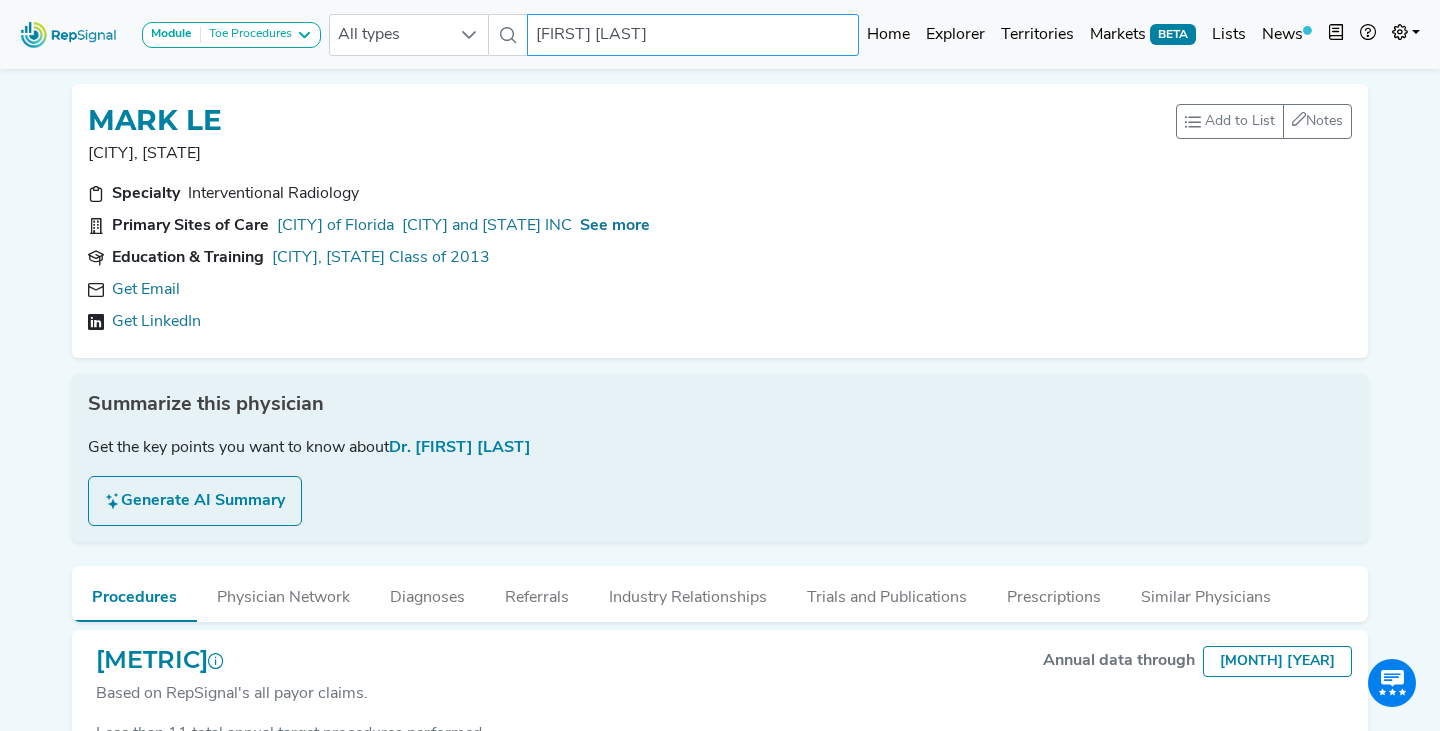 click on "[FIRST] [LAST]" at bounding box center (693, 35) 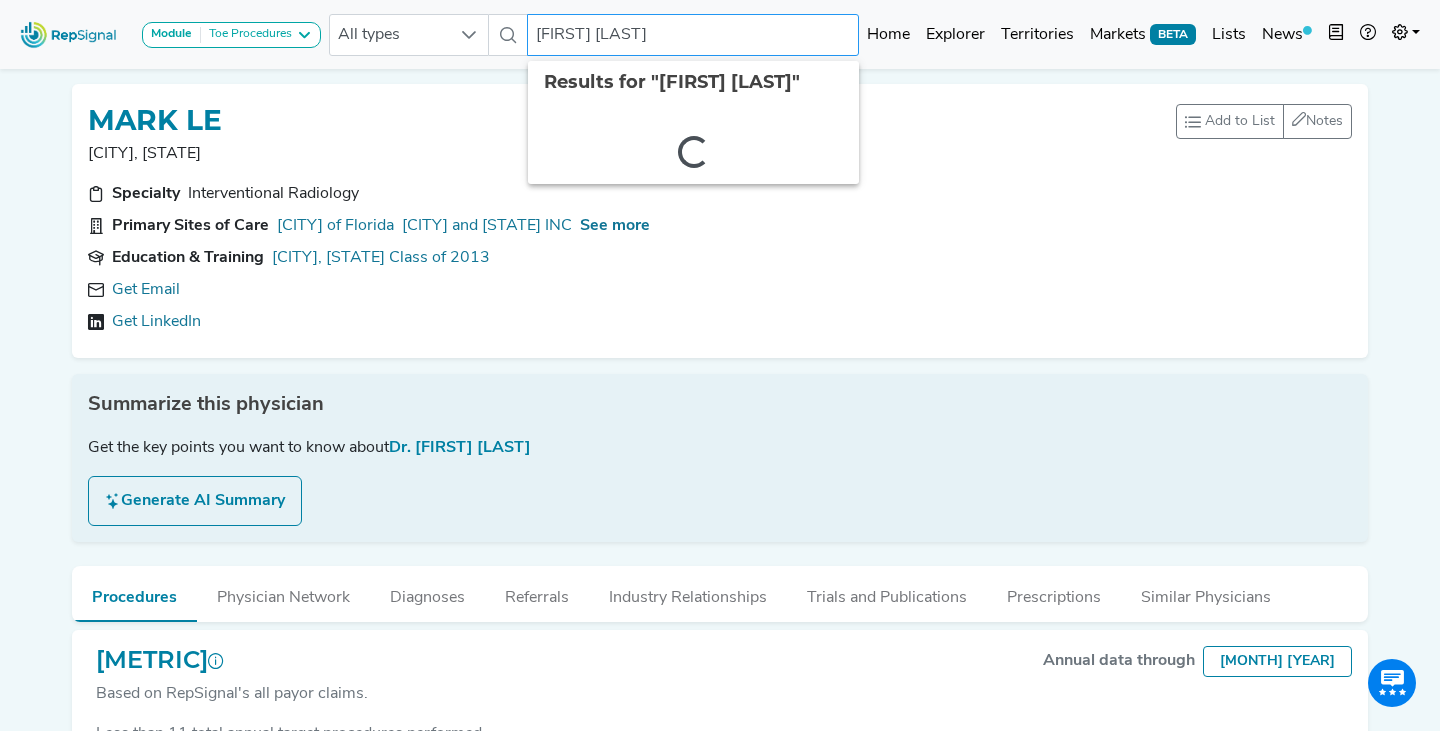 click on "[FIRST] [LAST]" at bounding box center [693, 35] 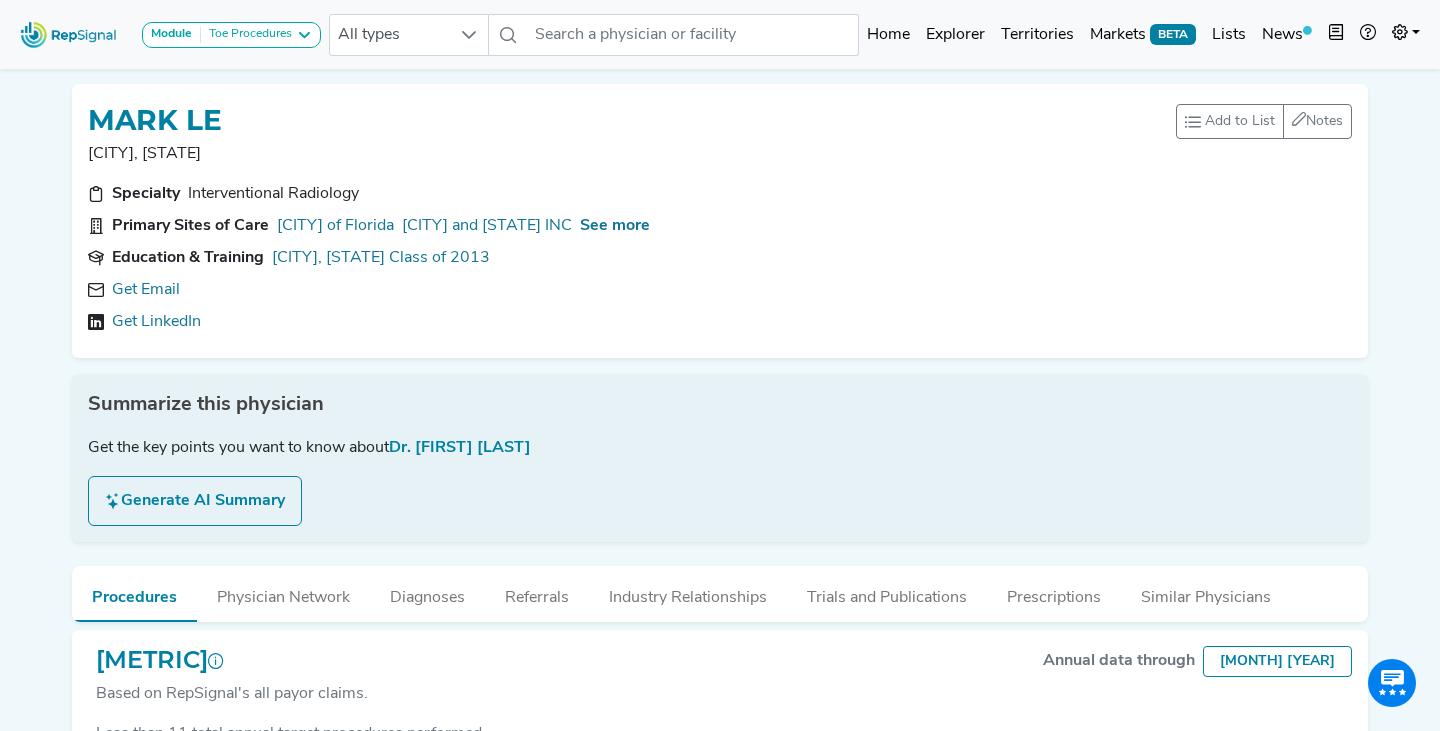 click on "[FIRST] [LAST] [CITY], [STATE] Interventional Radiology" at bounding box center (720, 221) 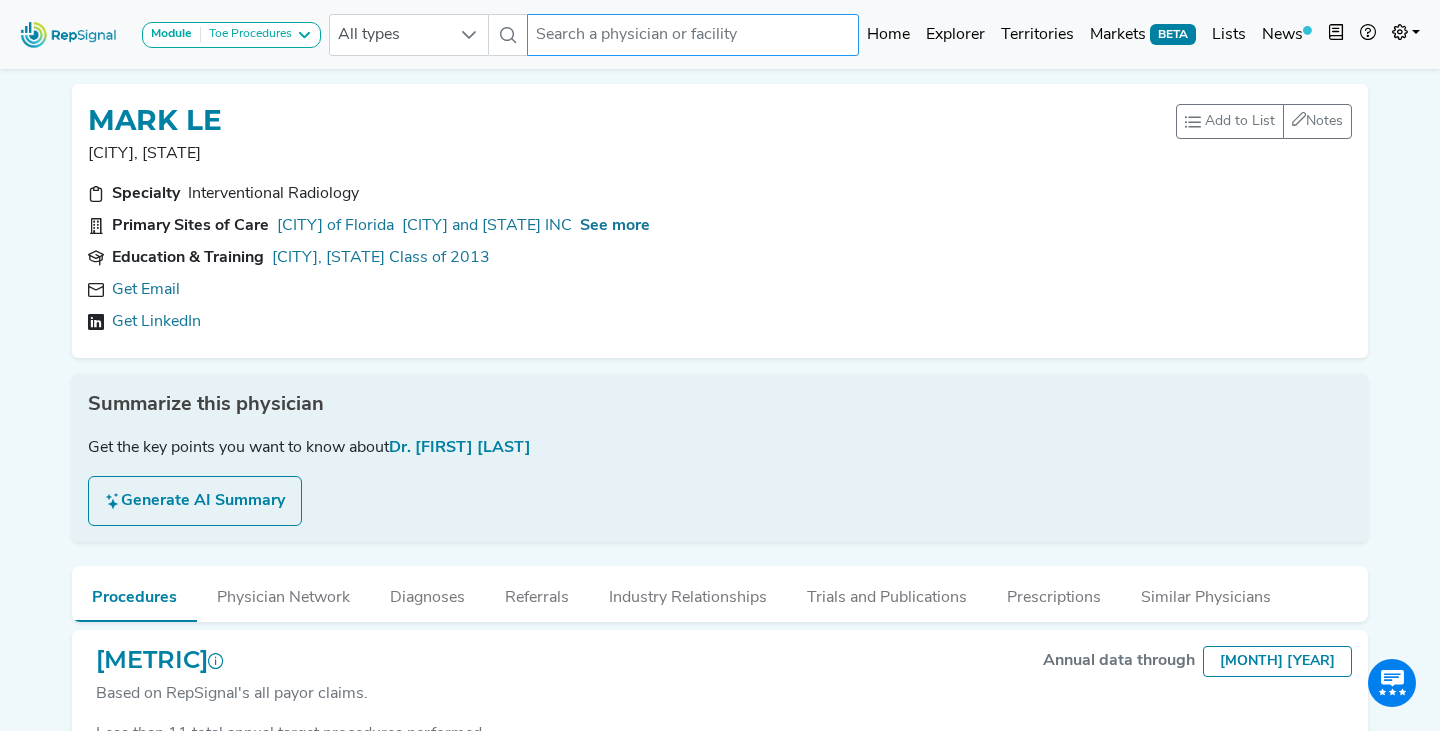 click at bounding box center [693, 35] 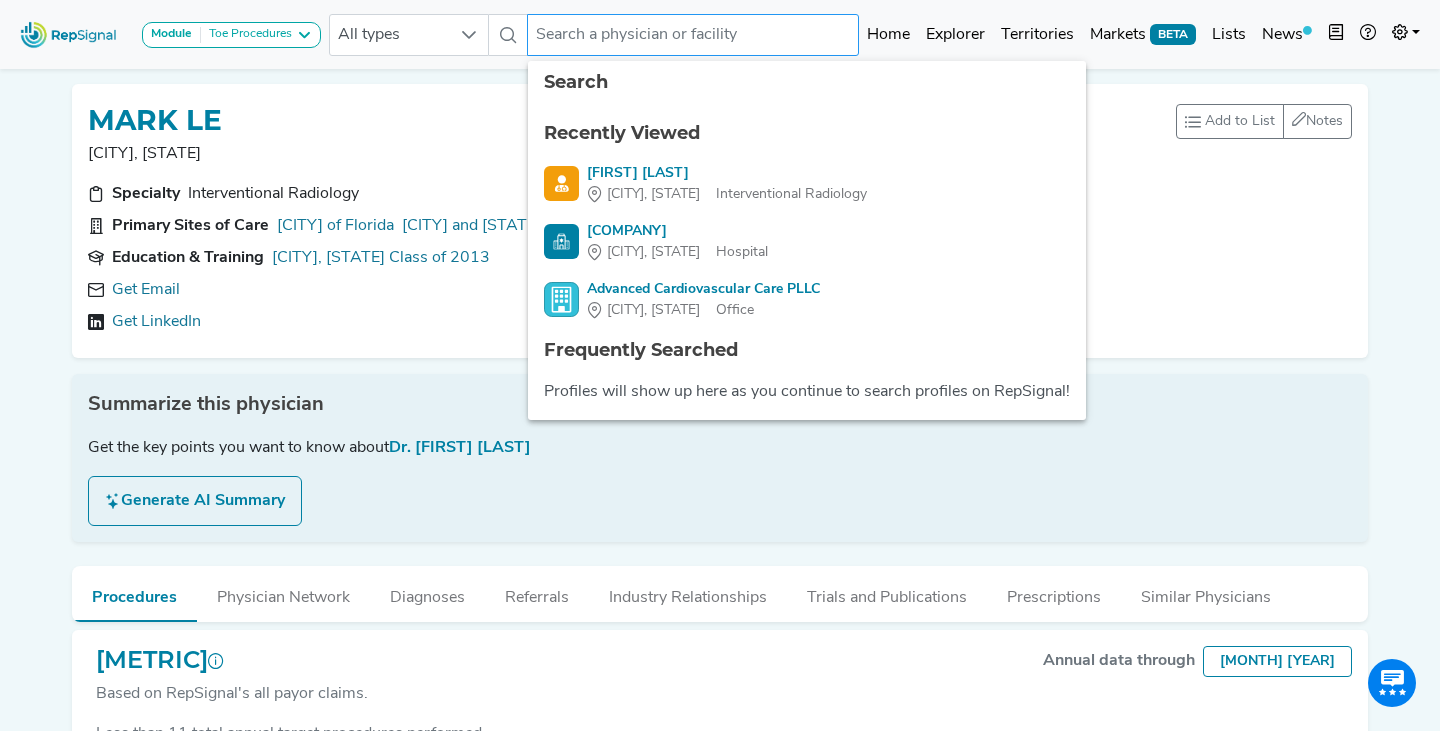 click at bounding box center [693, 35] 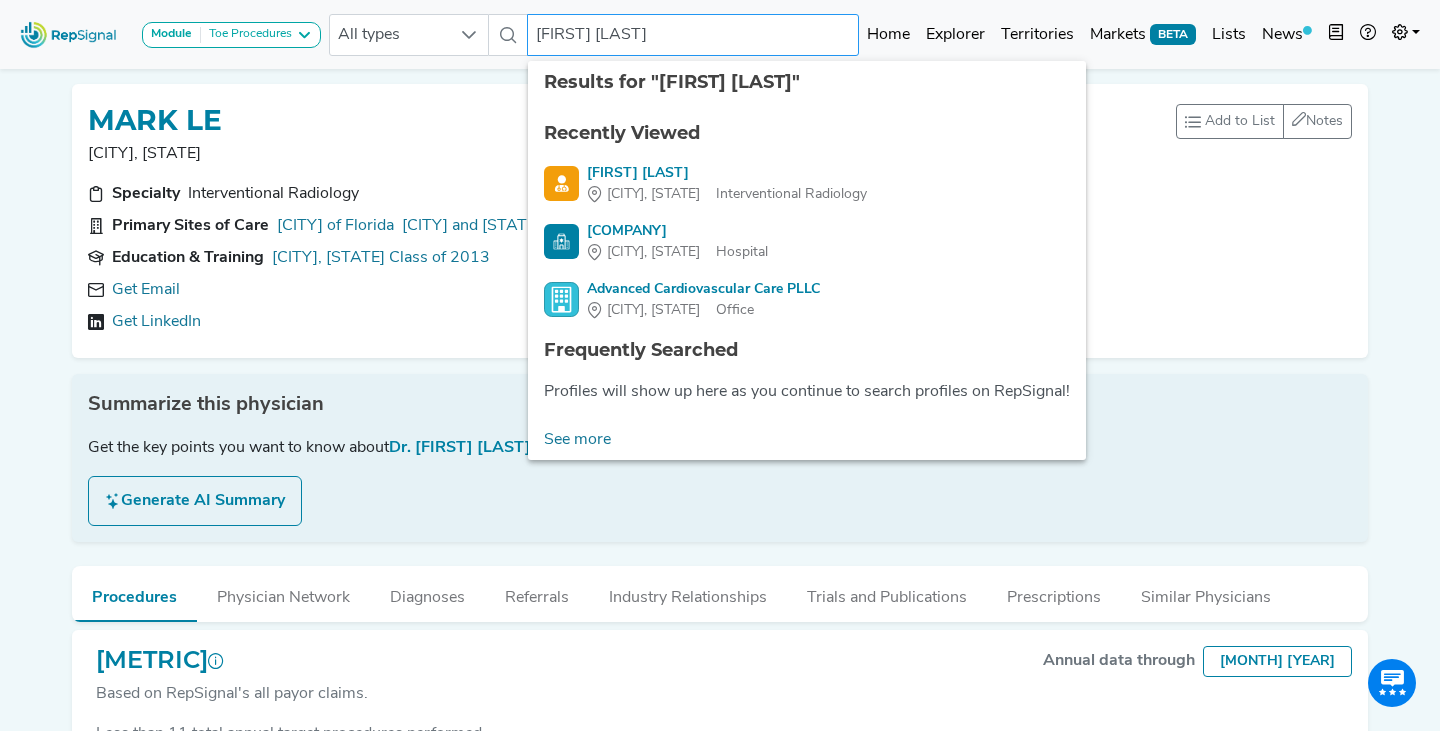 type on "[FIRST] [LAST]" 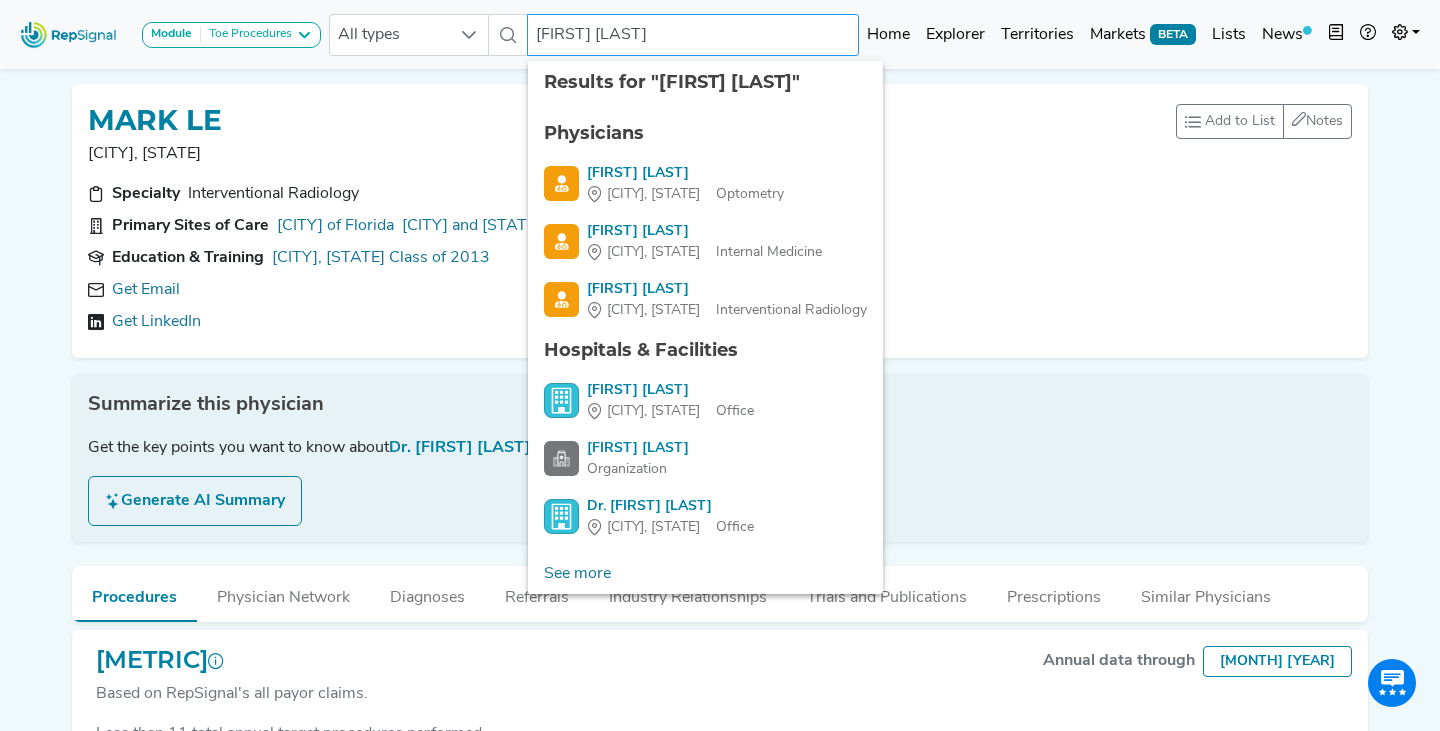 click on "[FIRST] [LAST]" at bounding box center (693, 35) 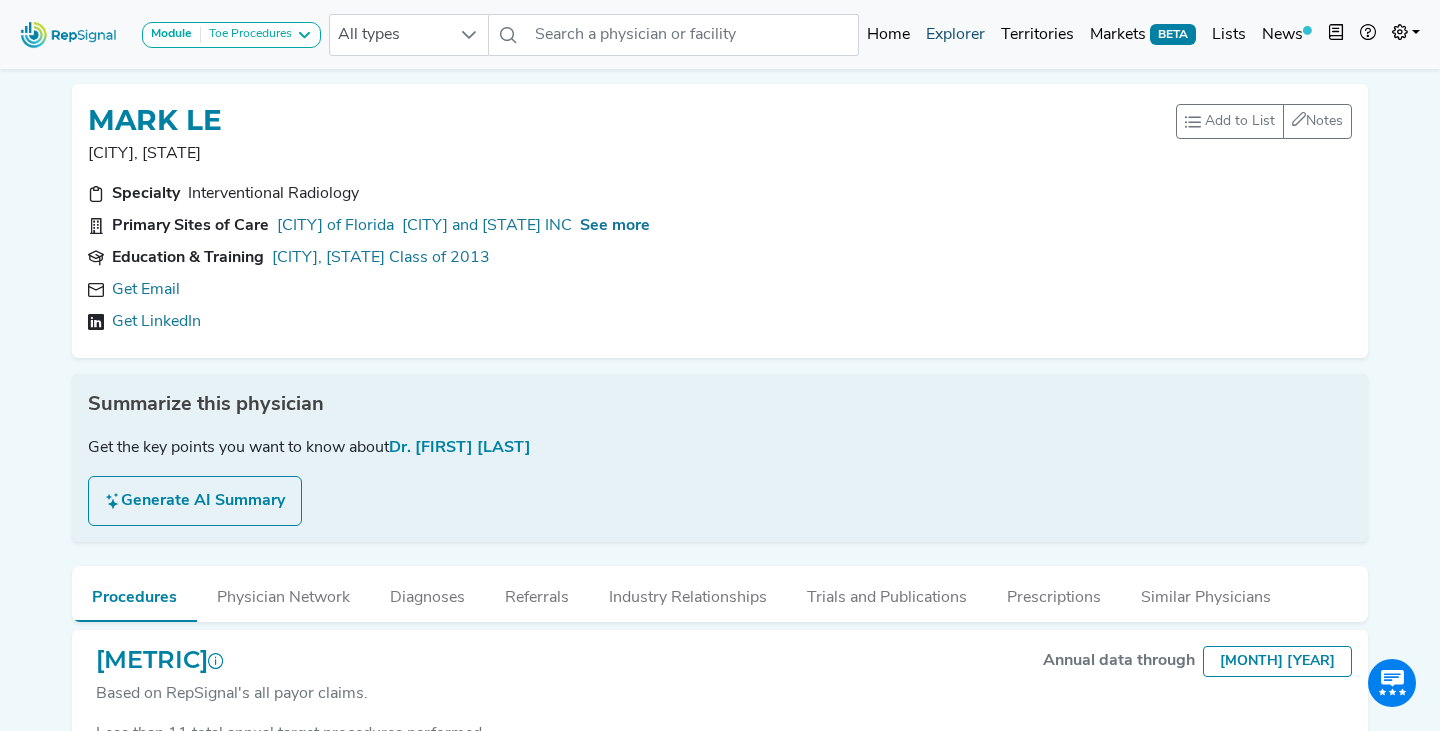 click on "Explorer" at bounding box center [955, 35] 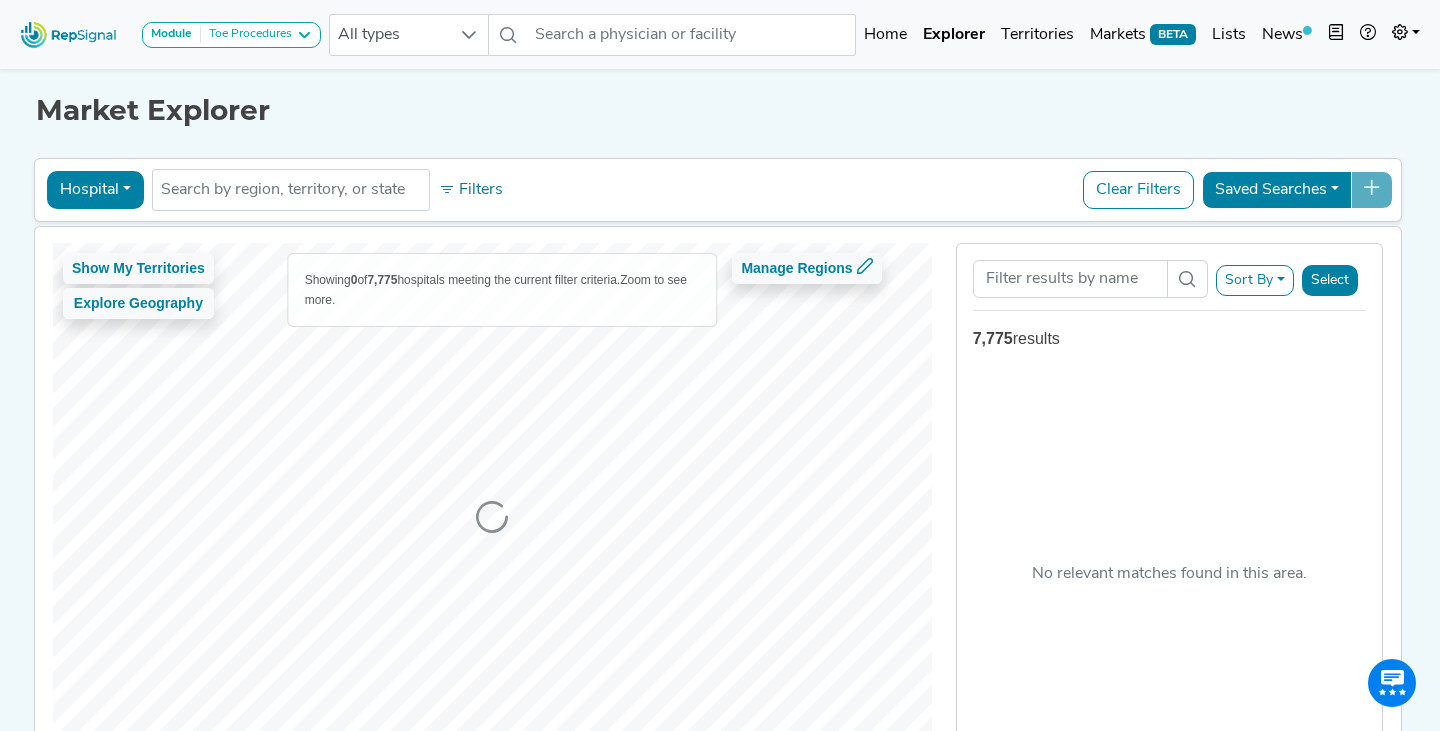 click on "Hospital" at bounding box center (95, 190) 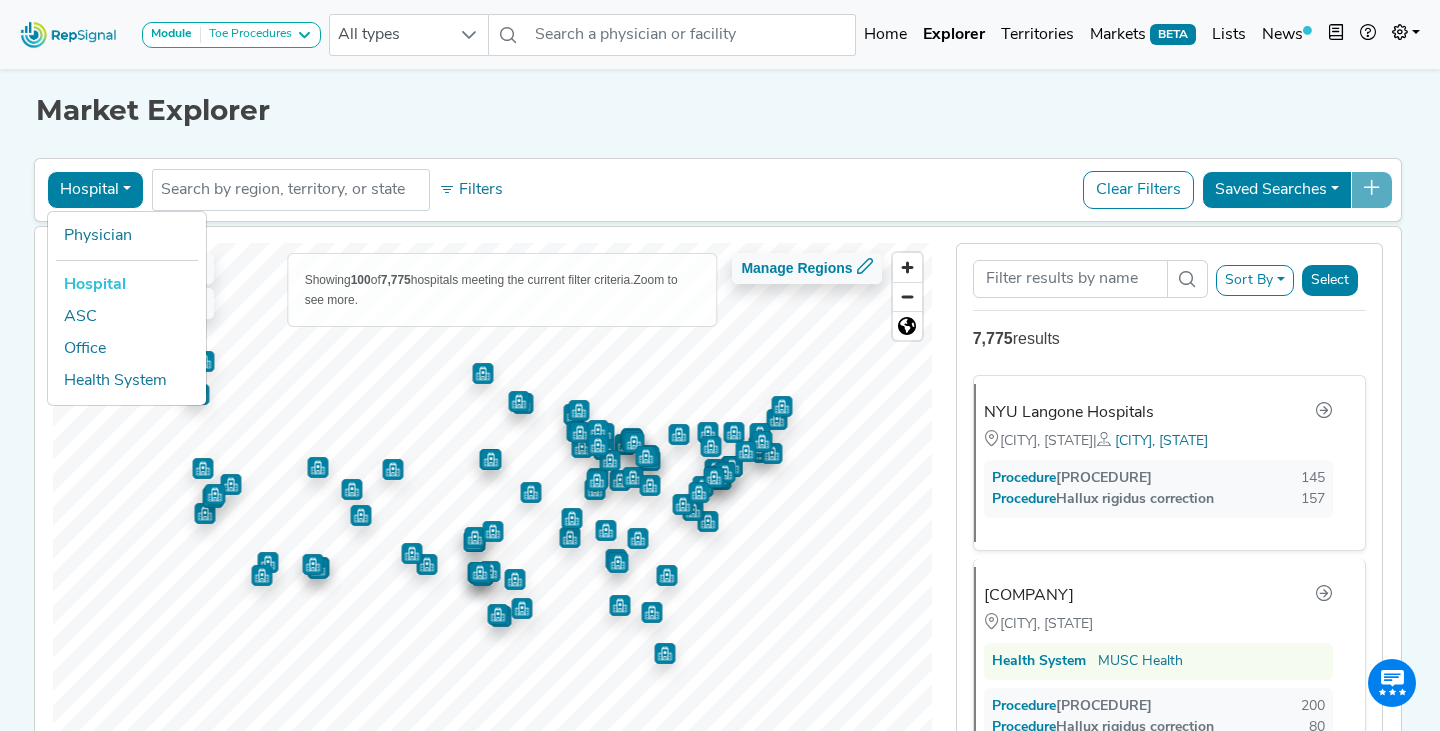 click on "Hospital" at bounding box center [95, 190] 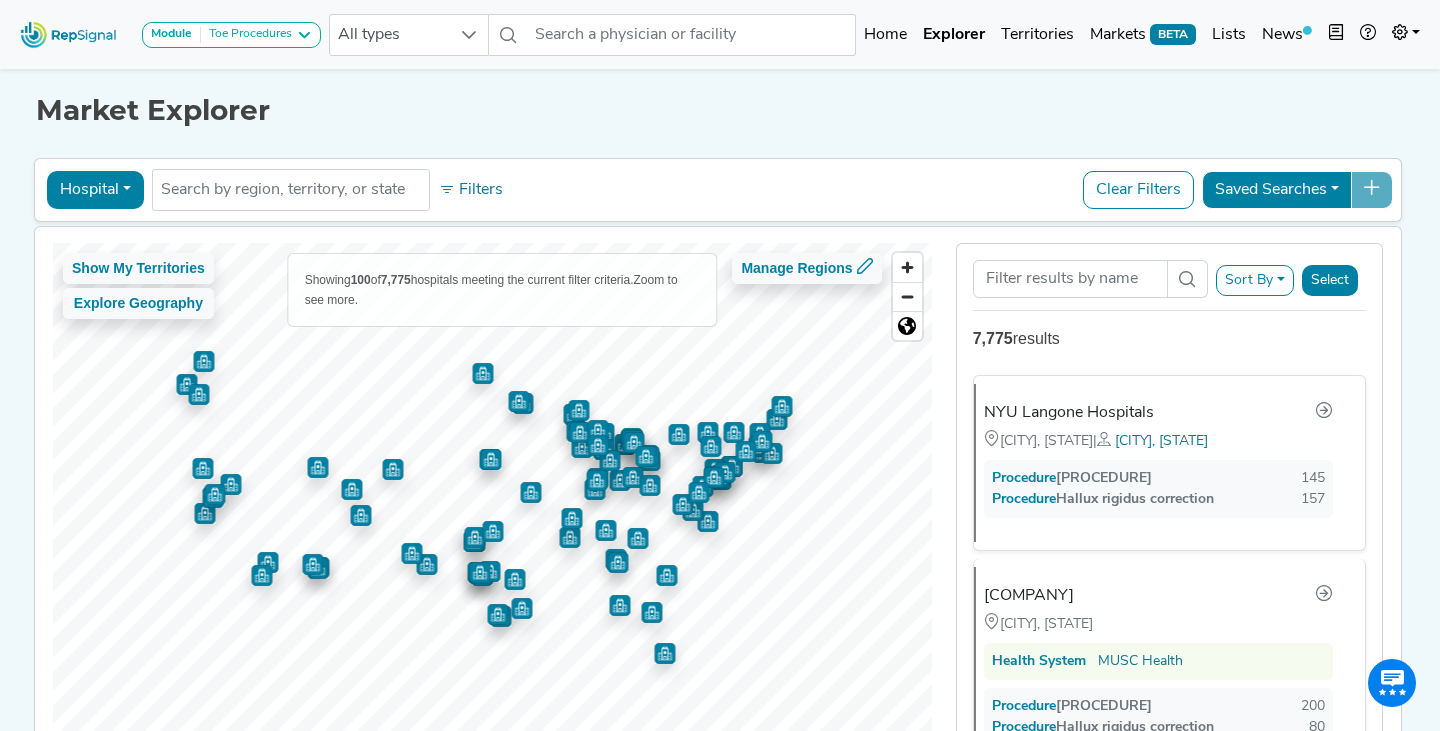 click on "Hospital" at bounding box center [95, 190] 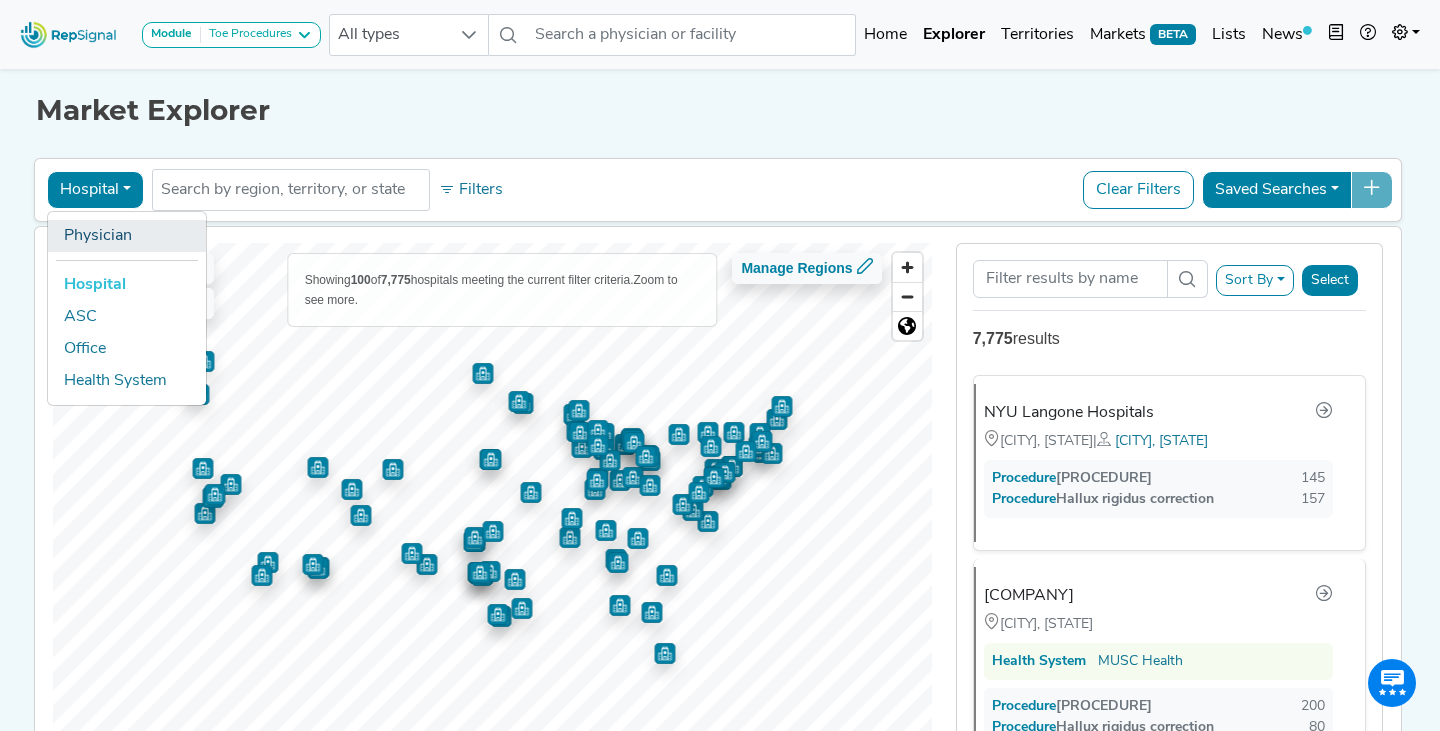 click on "Physician" at bounding box center [127, 236] 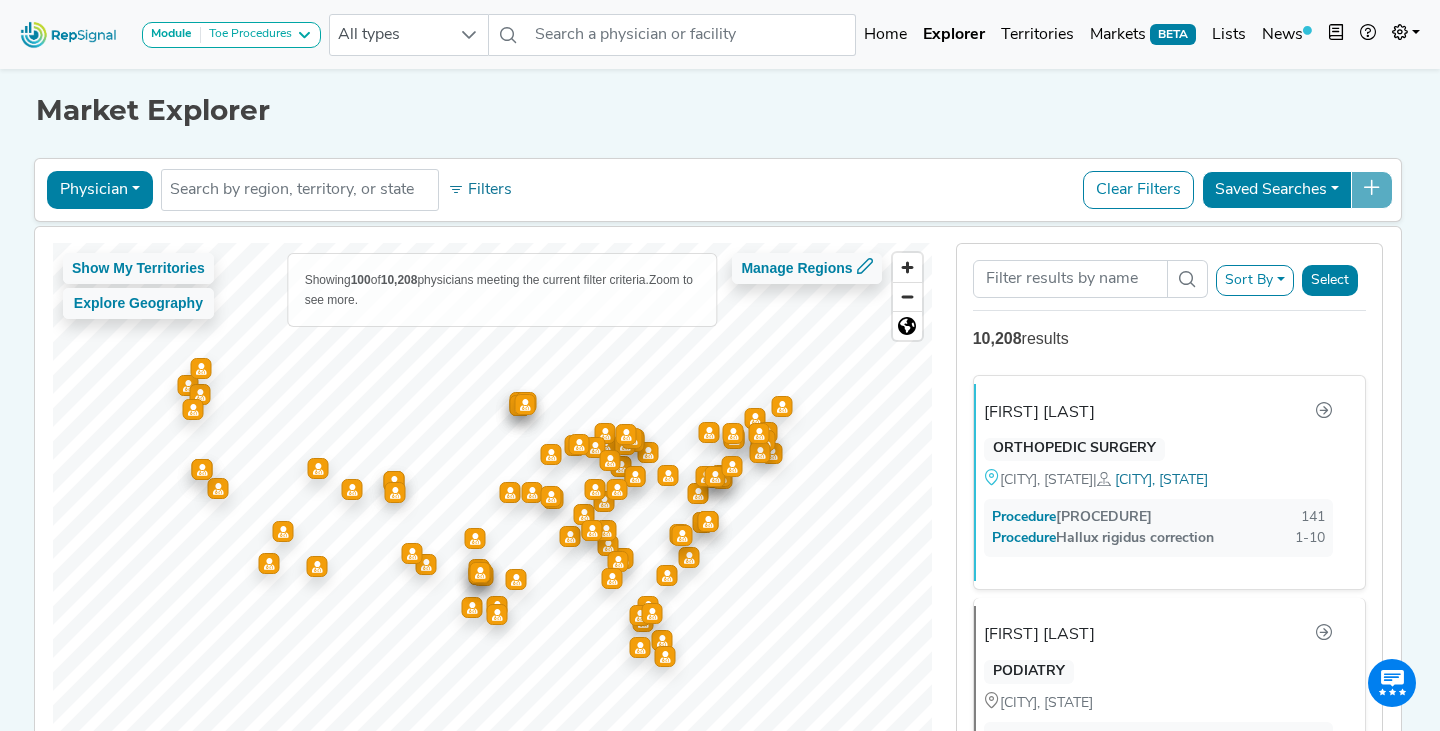scroll, scrollTop: 135, scrollLeft: 0, axis: vertical 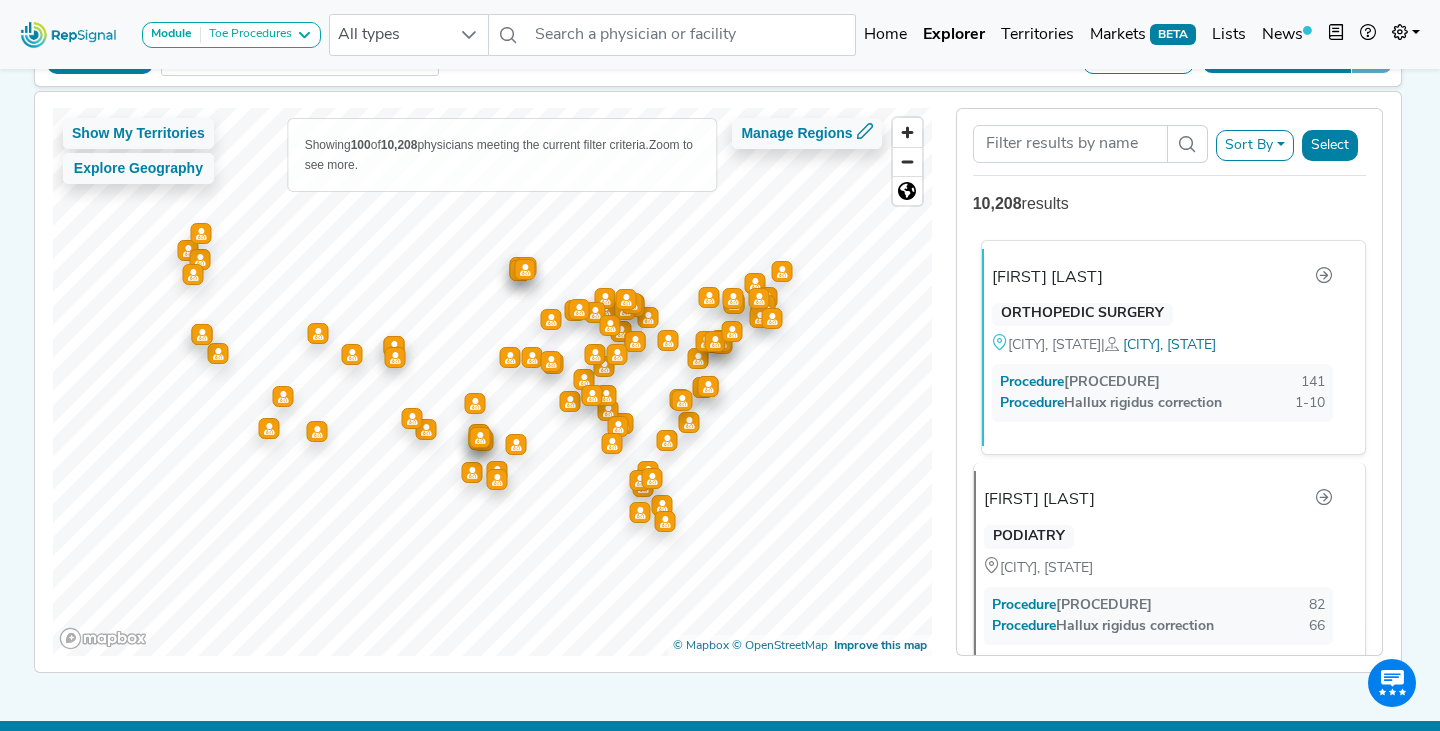 click on "[FIRST] [LAST]" at bounding box center [1047, 278] 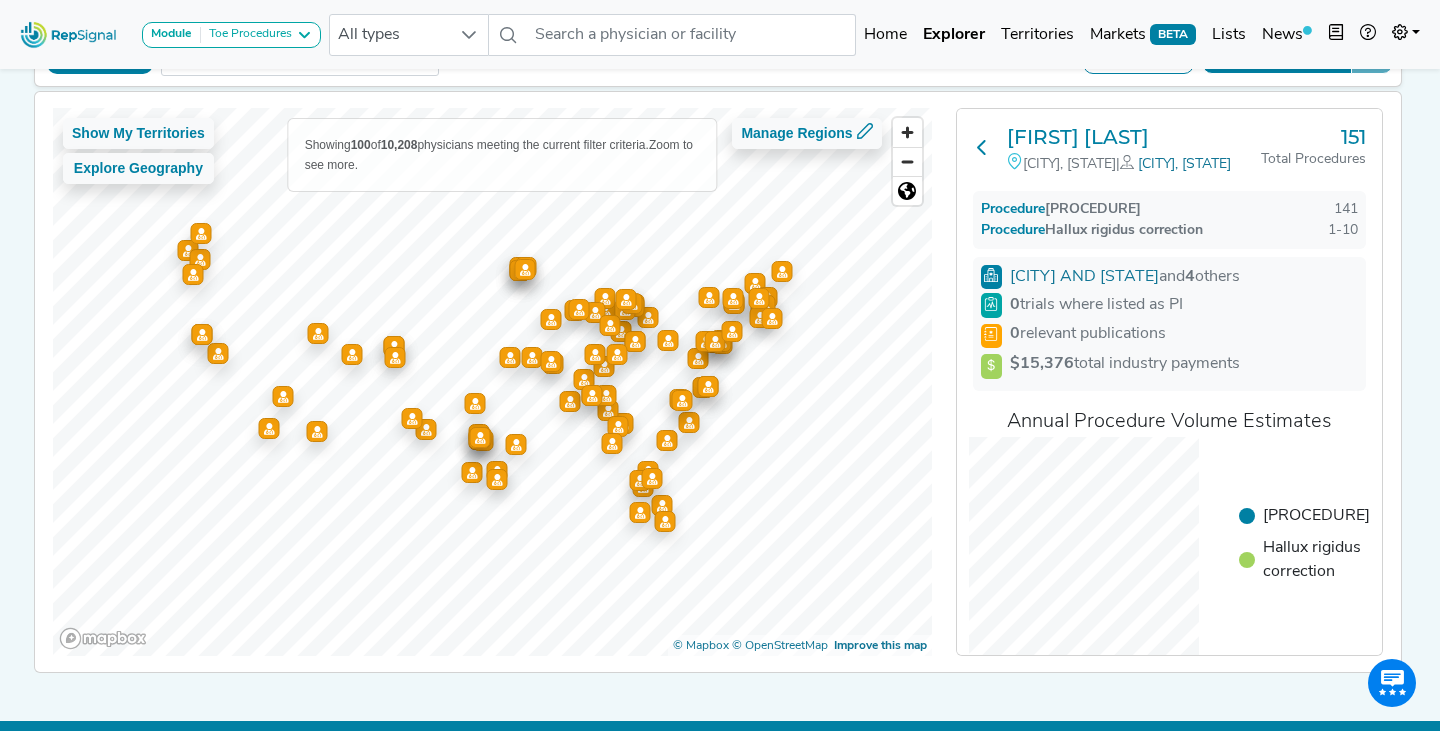 click at bounding box center [982, 147] 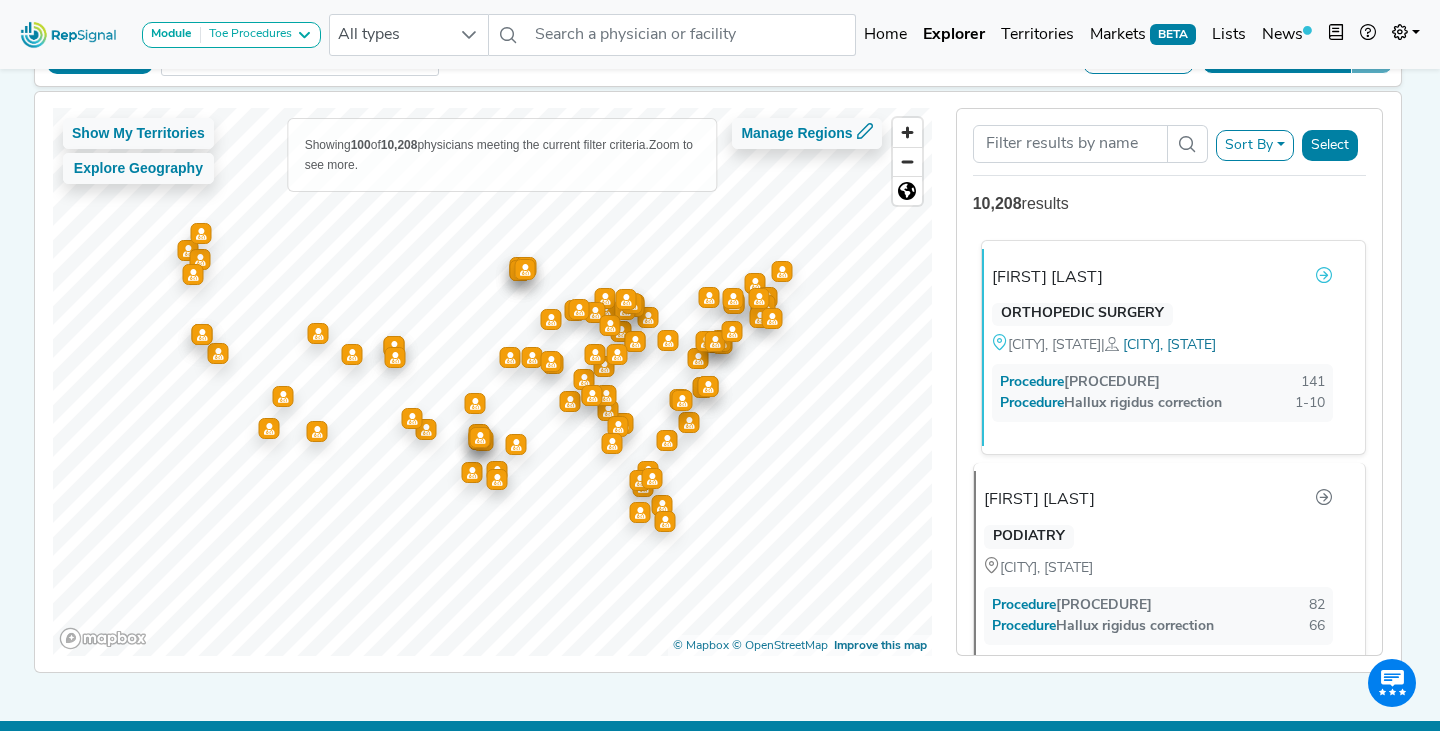 click at bounding box center (1324, 275) 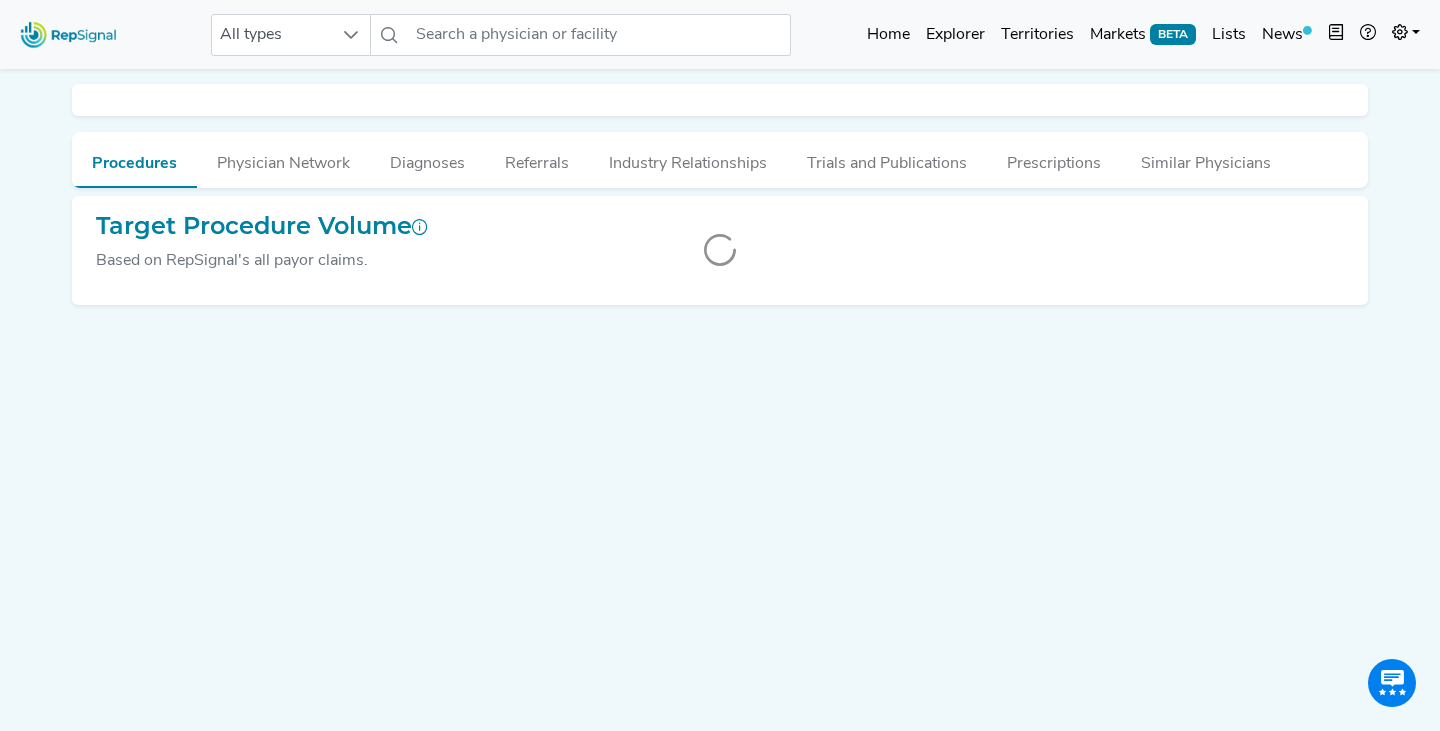 scroll, scrollTop: 0, scrollLeft: 0, axis: both 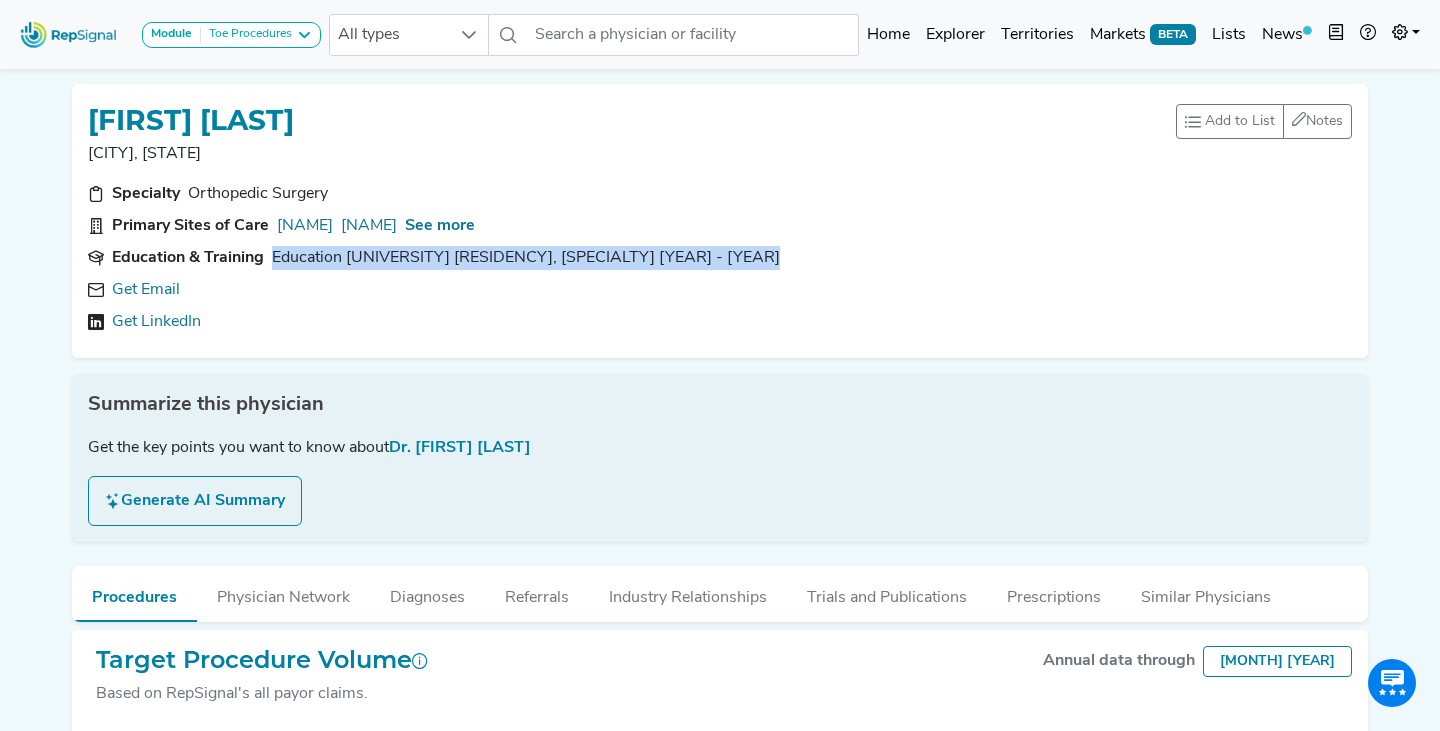 drag, startPoint x: 277, startPoint y: 264, endPoint x: 821, endPoint y: 270, distance: 544.0331 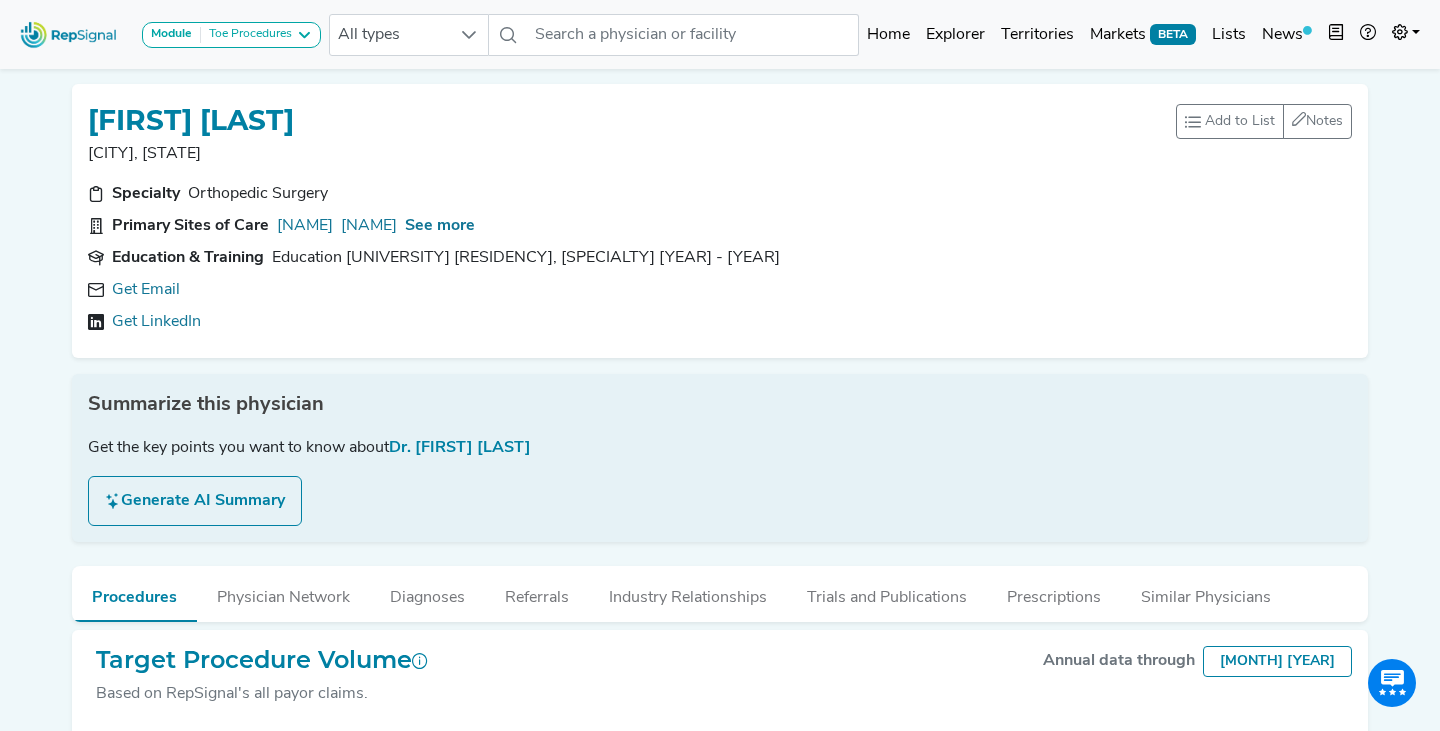 drag, startPoint x: 455, startPoint y: 260, endPoint x: 827, endPoint y: 260, distance: 372 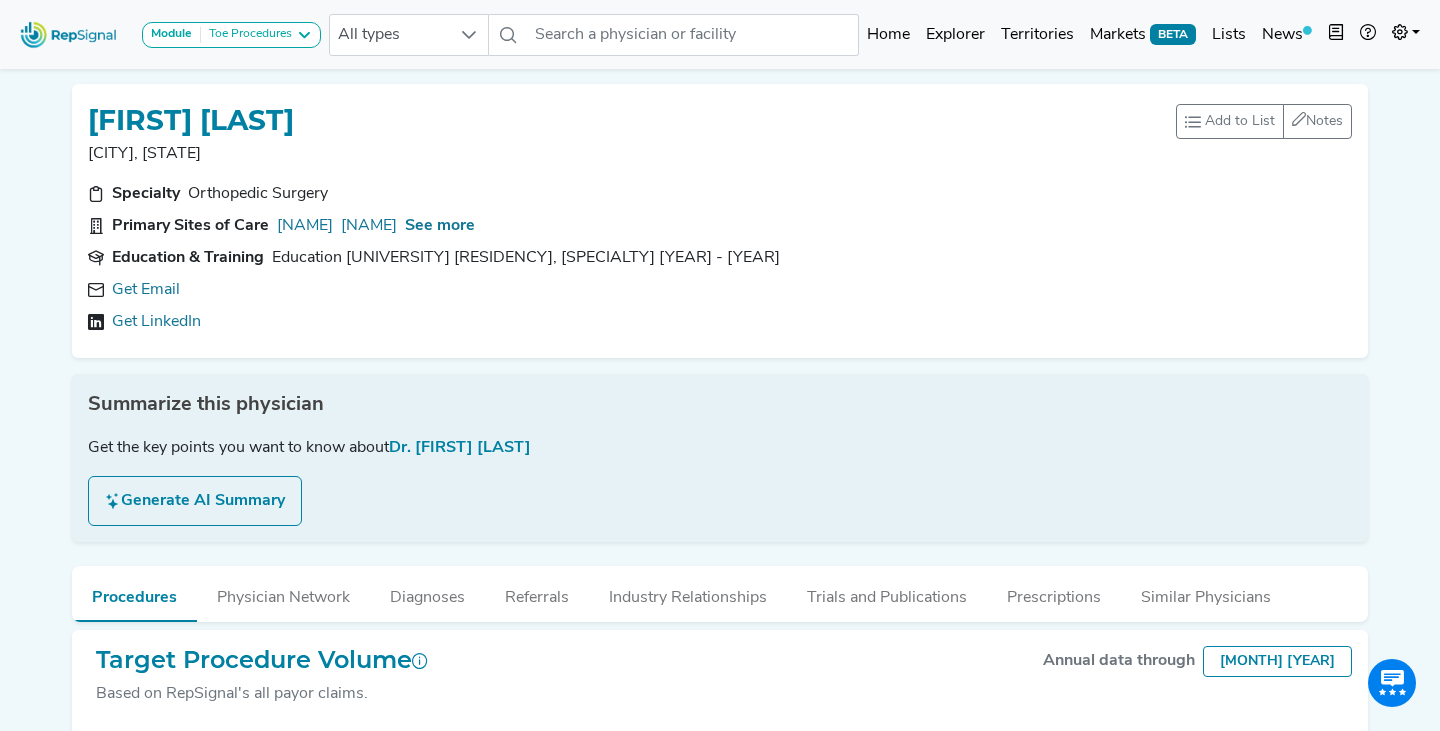 drag, startPoint x: 278, startPoint y: 260, endPoint x: 820, endPoint y: 255, distance: 542.0231 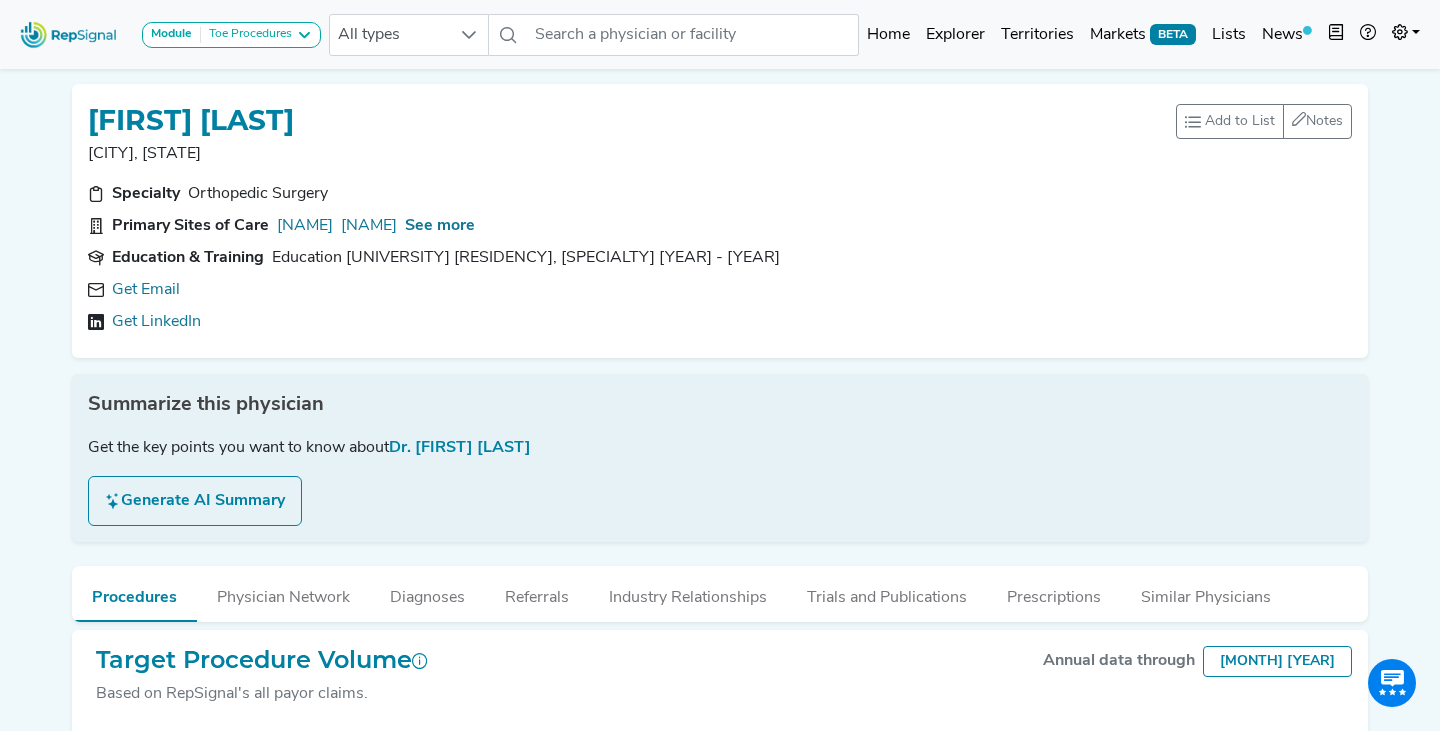 click on "Education & Training University of Connecticut Residency, orthopaedic surgery 2003 - 2008" at bounding box center [720, 258] 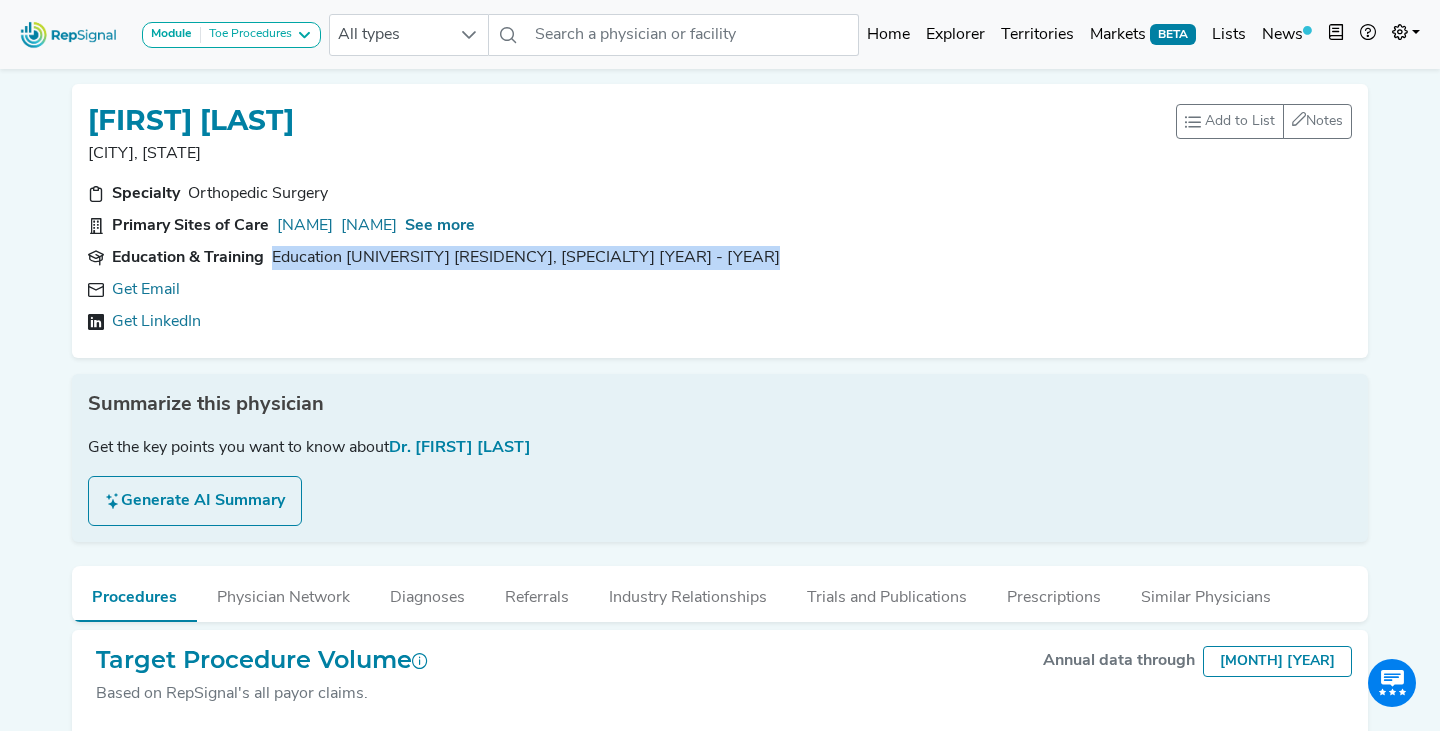 drag, startPoint x: 784, startPoint y: 260, endPoint x: 281, endPoint y: 260, distance: 503 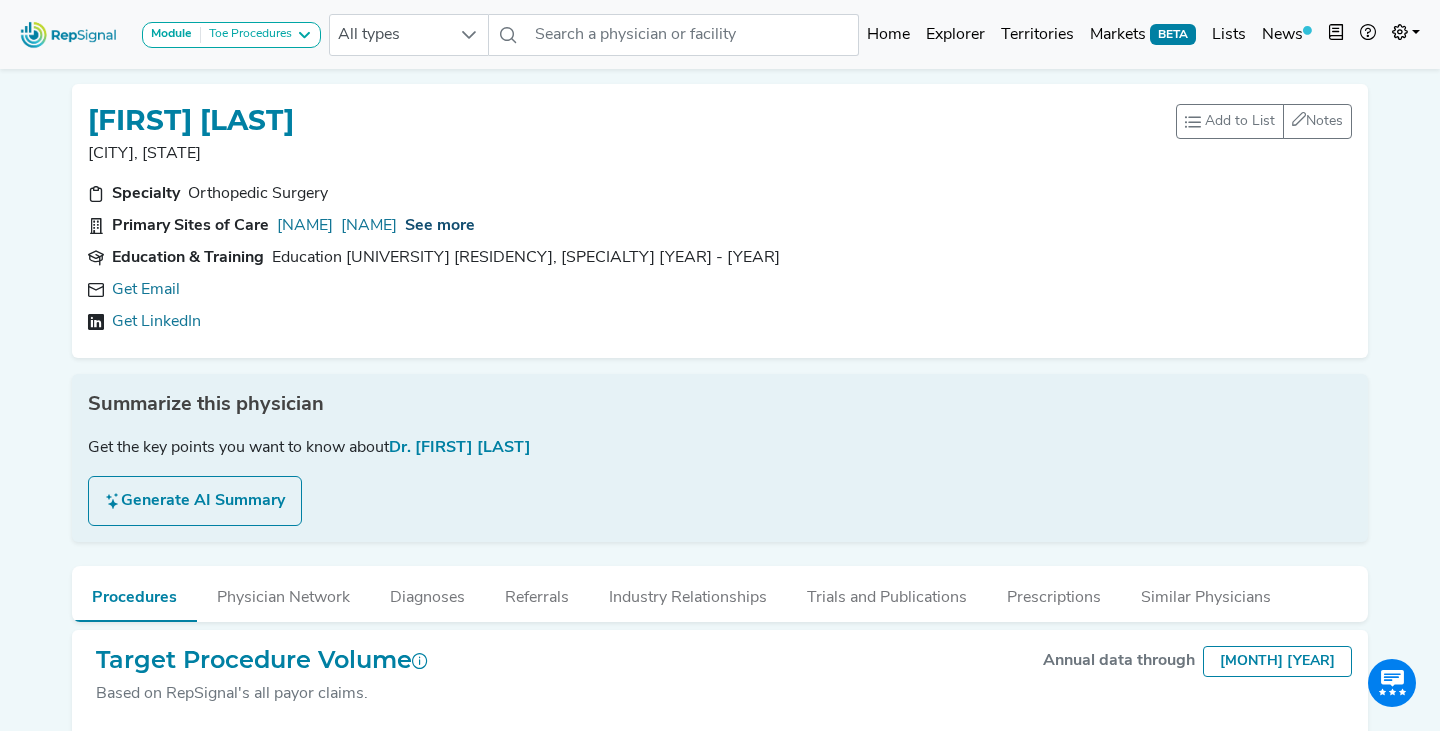 click on "See more" at bounding box center [440, 226] 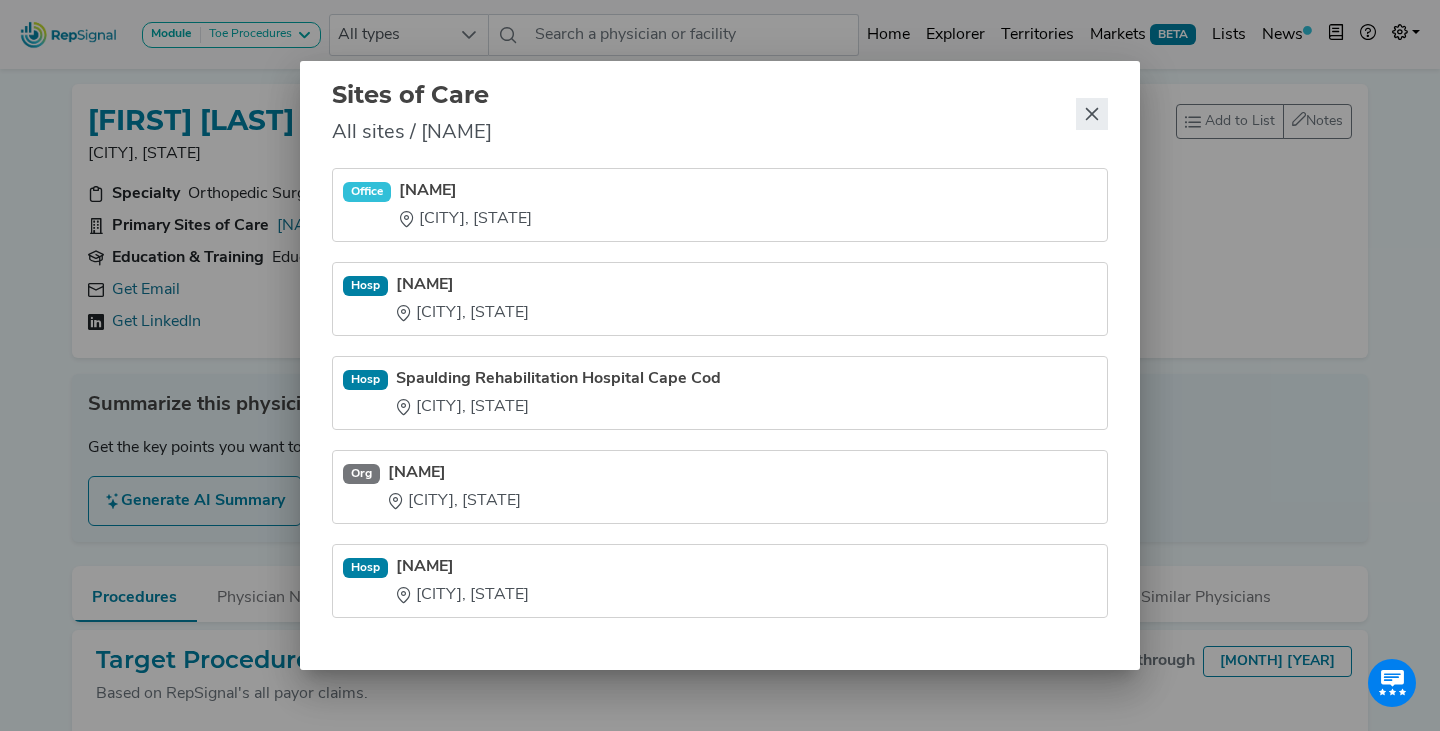 click at bounding box center [1092, 114] 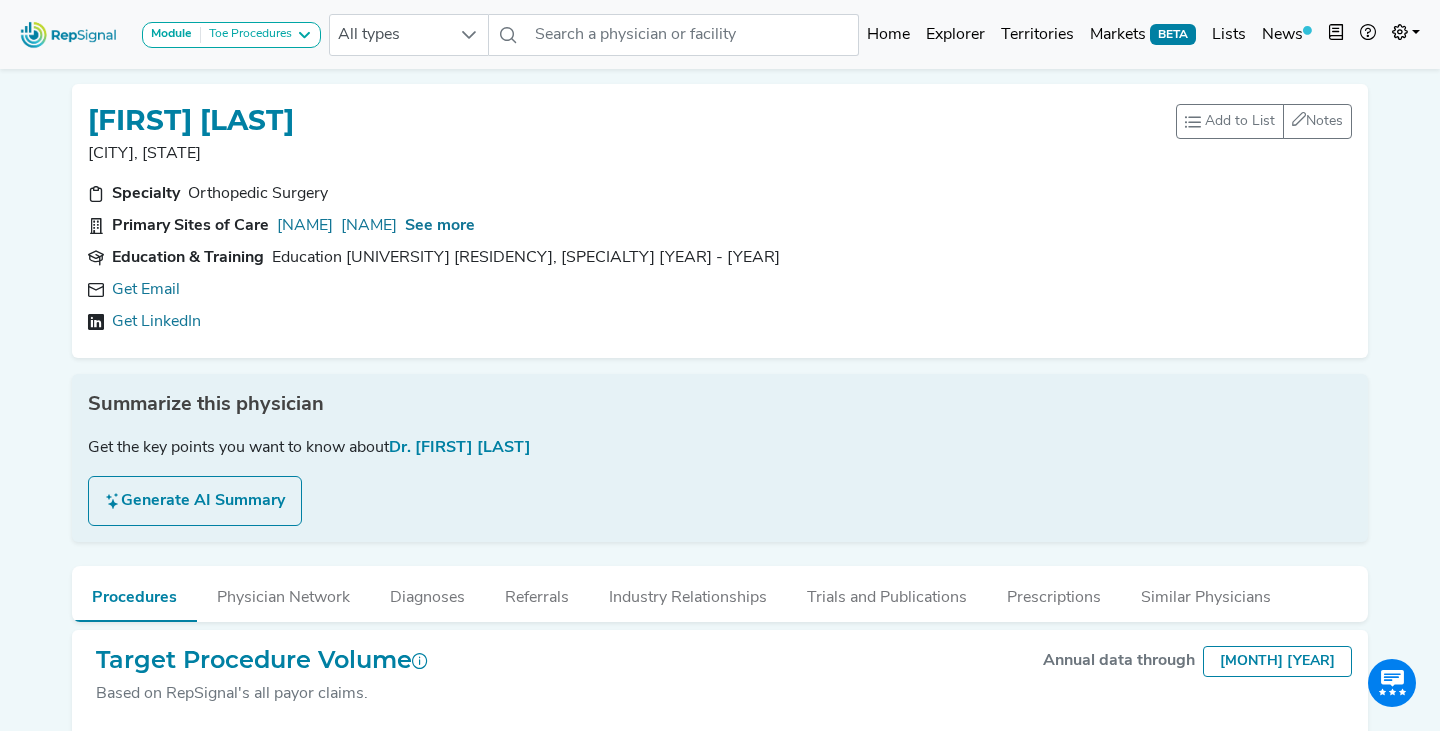 click on "Education & Training University of Connecticut Residency, orthopaedic surgery 2003 - 2008" at bounding box center (720, 258) 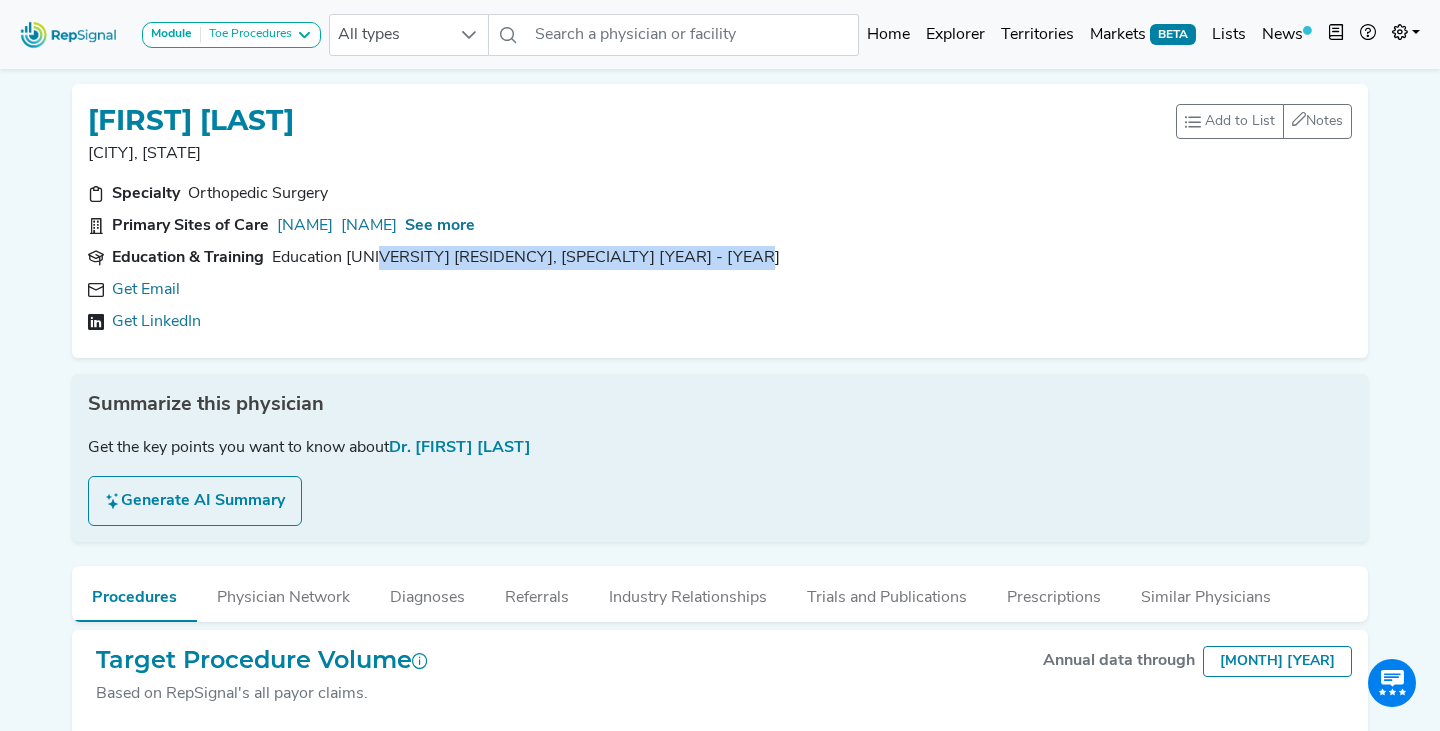 drag, startPoint x: 722, startPoint y: 255, endPoint x: 371, endPoint y: 255, distance: 351 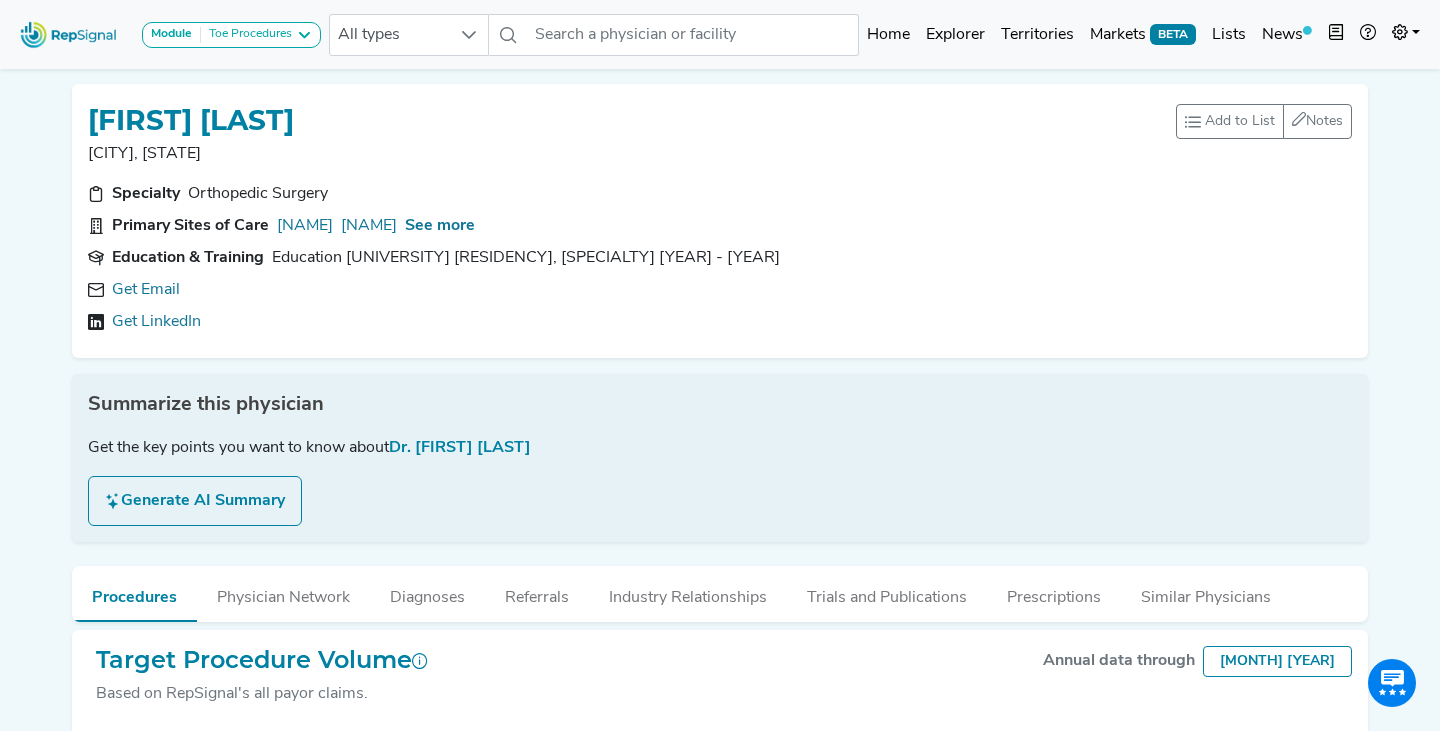 click on "University of Connecticut Residency, orthopaedic surgery 2003 - 2008" at bounding box center (526, 258) 